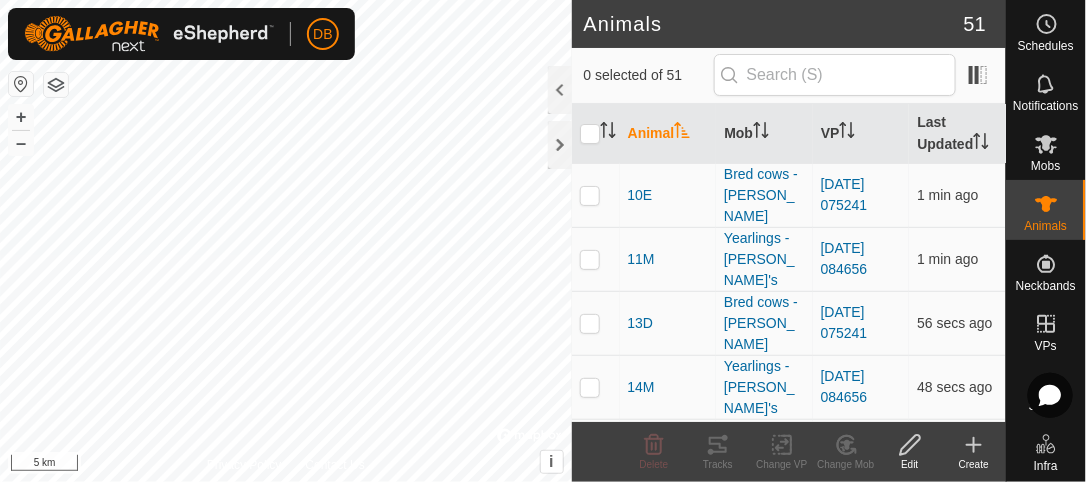 scroll, scrollTop: 0, scrollLeft: 0, axis: both 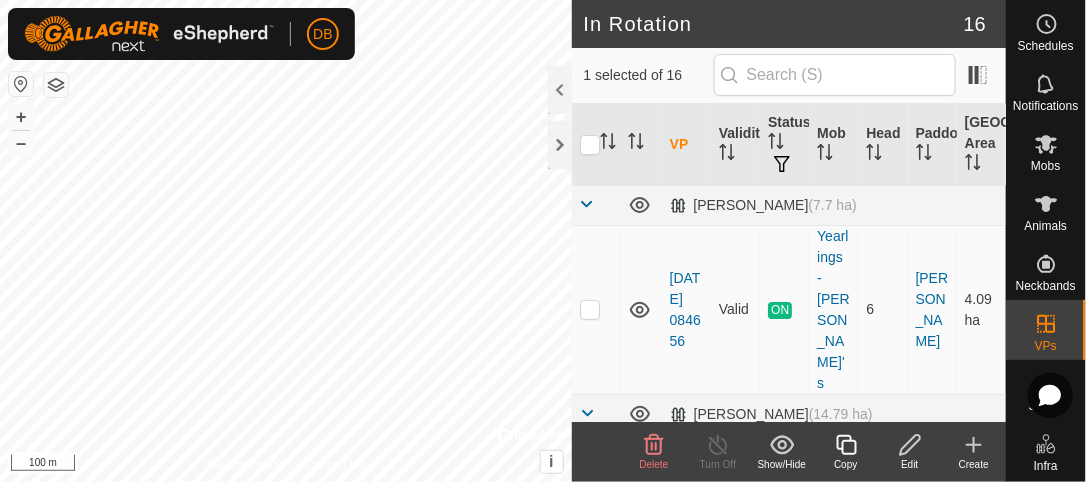 checkbox on "true" 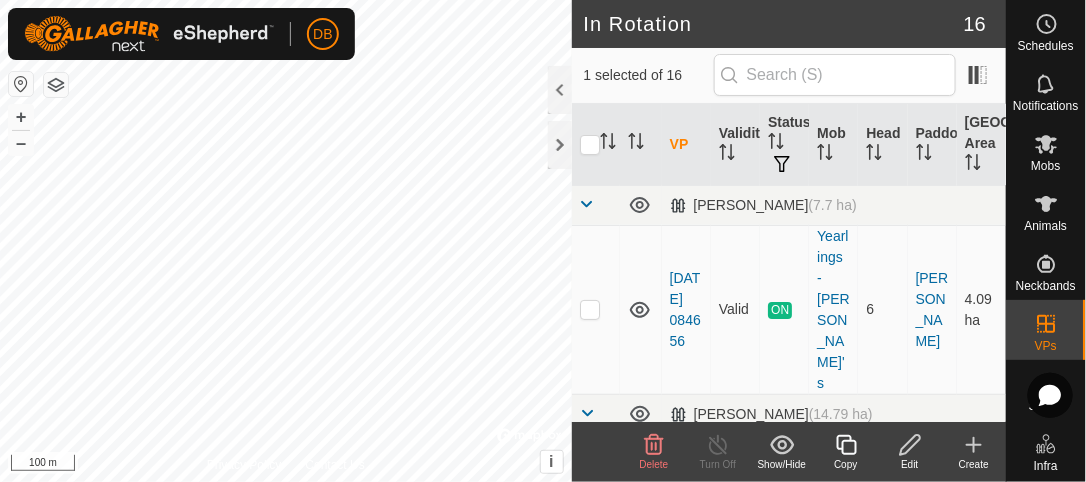 checkbox on "false" 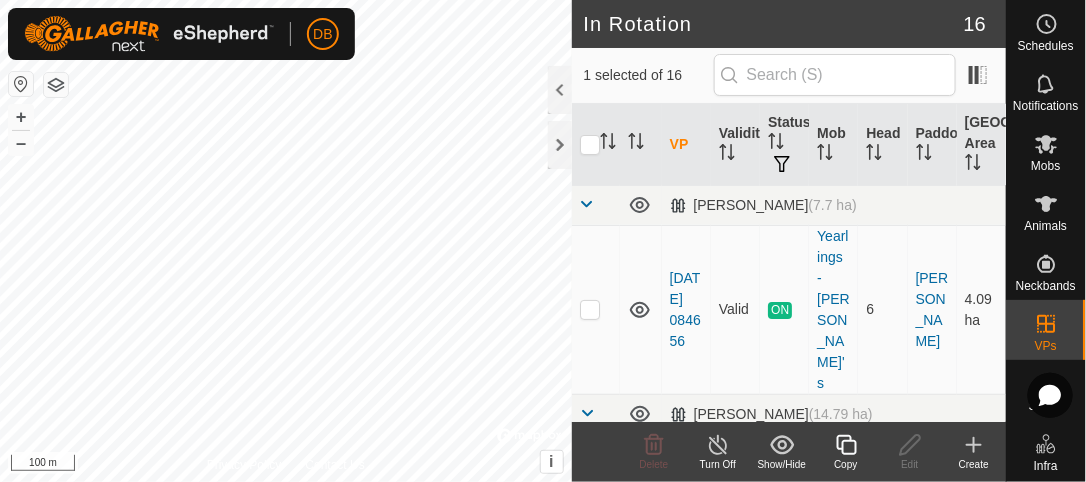 checkbox on "true" 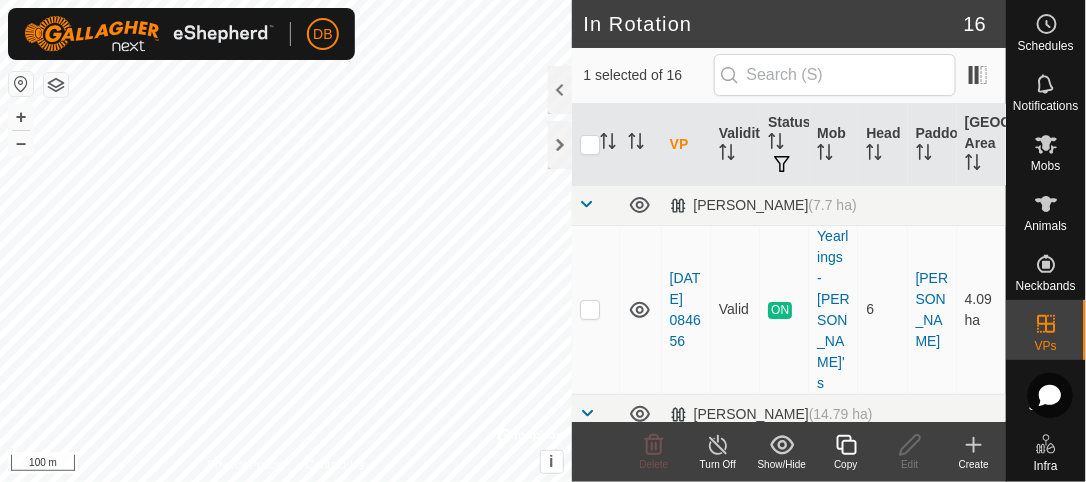 checkbox on "false" 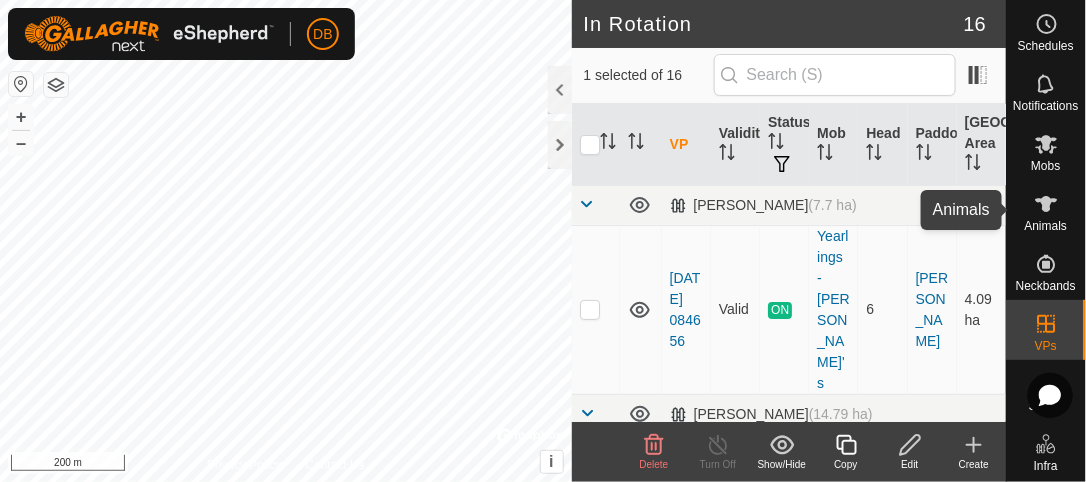 click 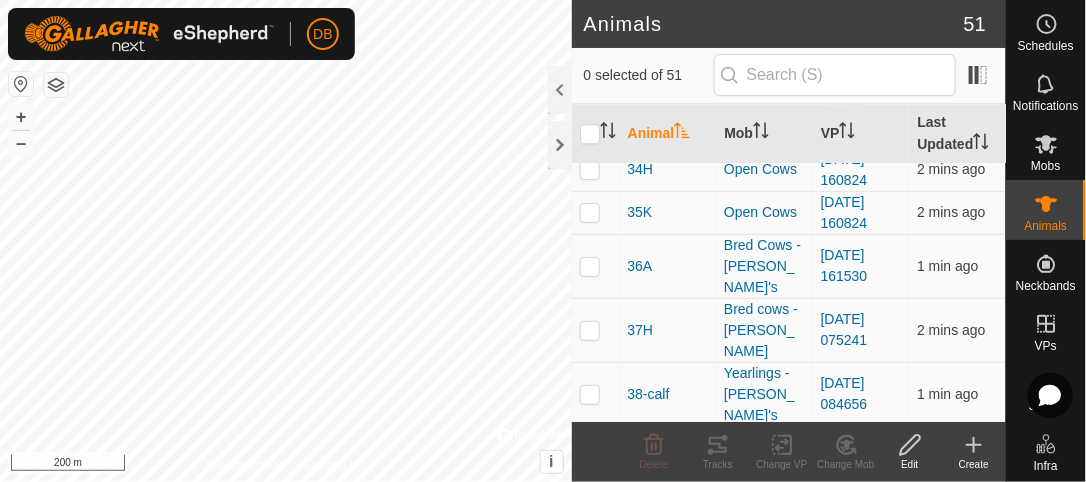 scroll, scrollTop: 1353, scrollLeft: 0, axis: vertical 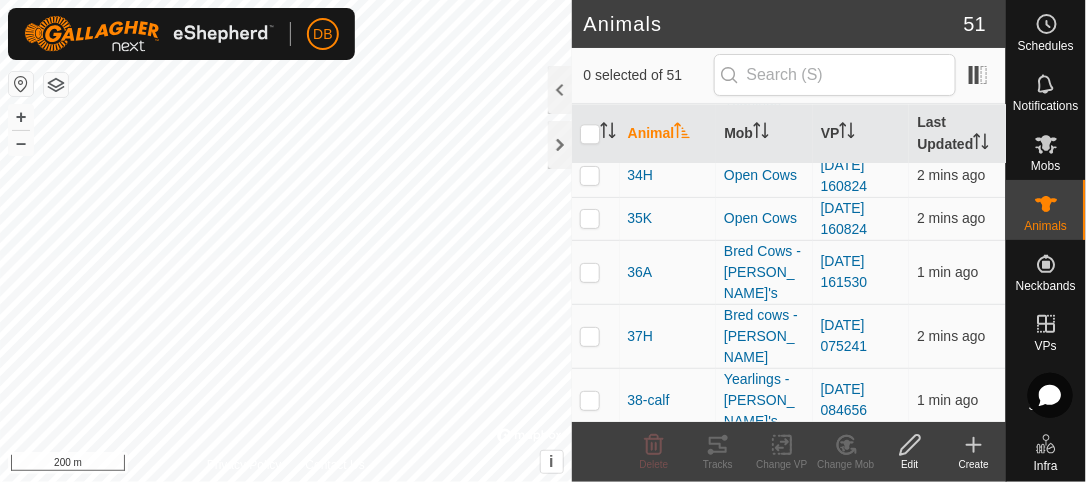 click on "48F" at bounding box center [640, 870] 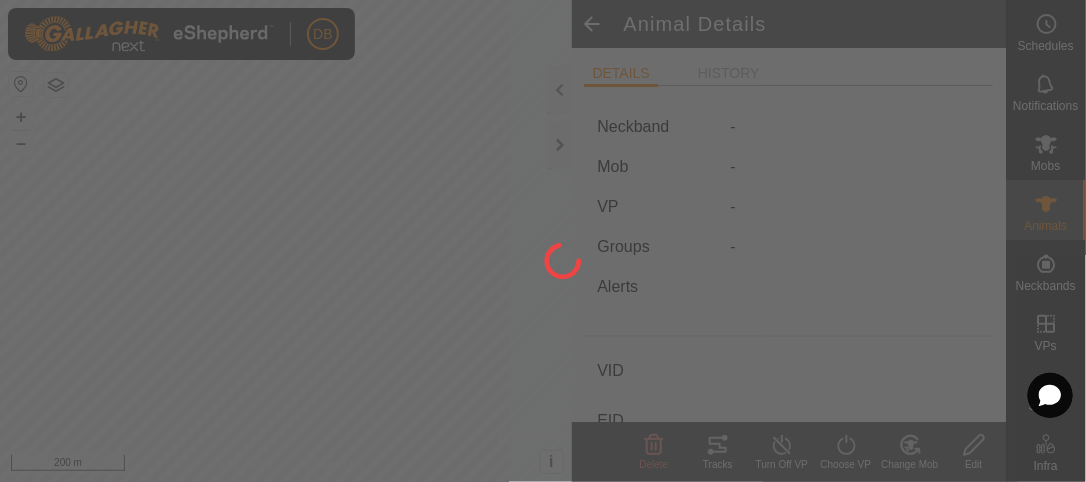 type on "48F" 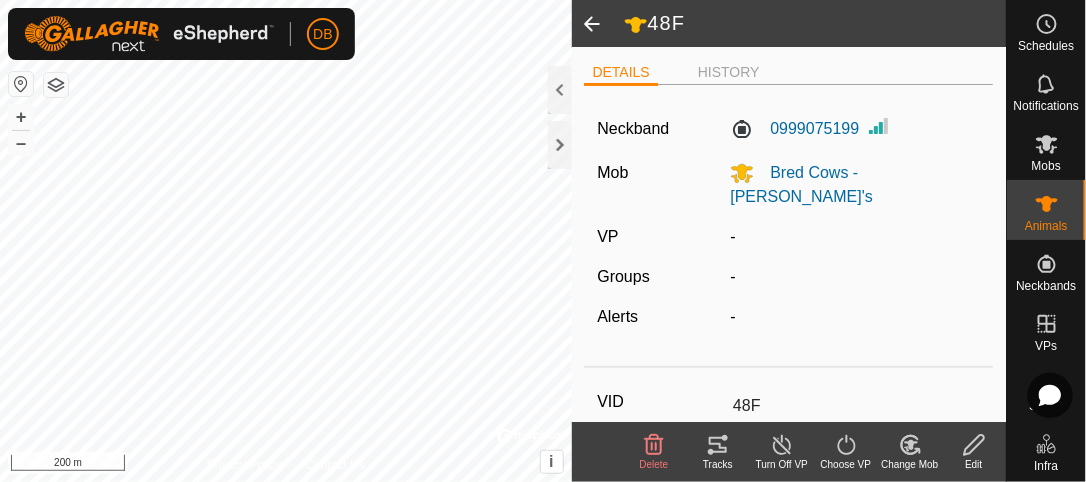 scroll, scrollTop: 0, scrollLeft: 0, axis: both 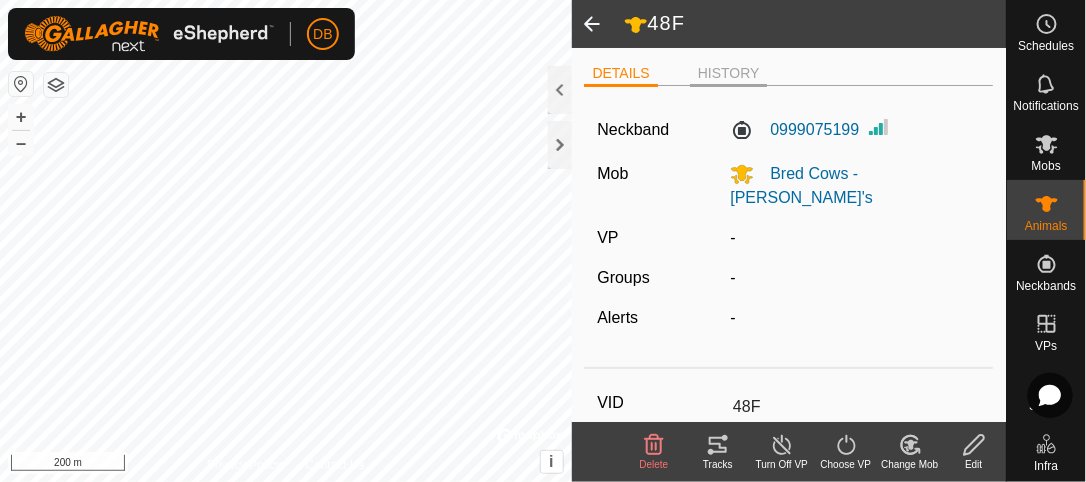 click on "HISTORY" 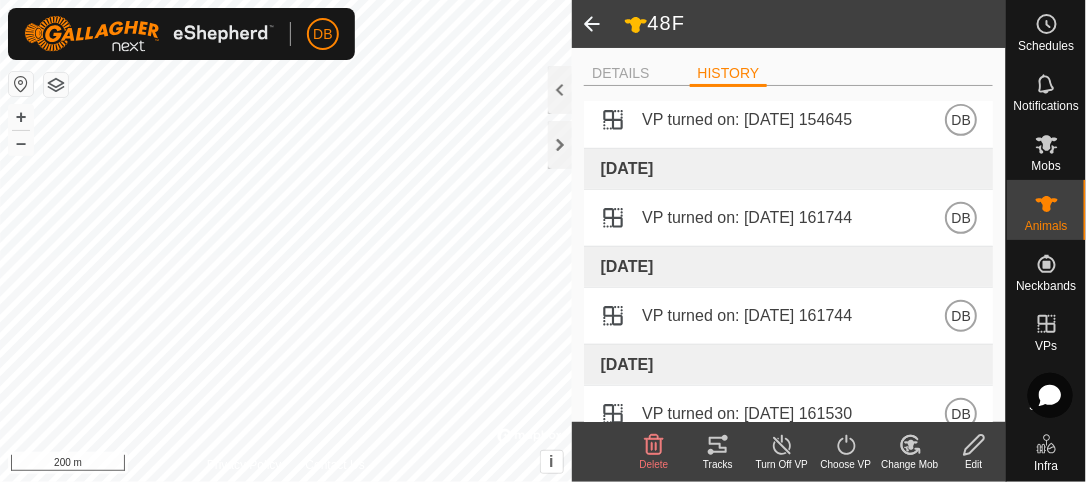 scroll, scrollTop: 0, scrollLeft: 0, axis: both 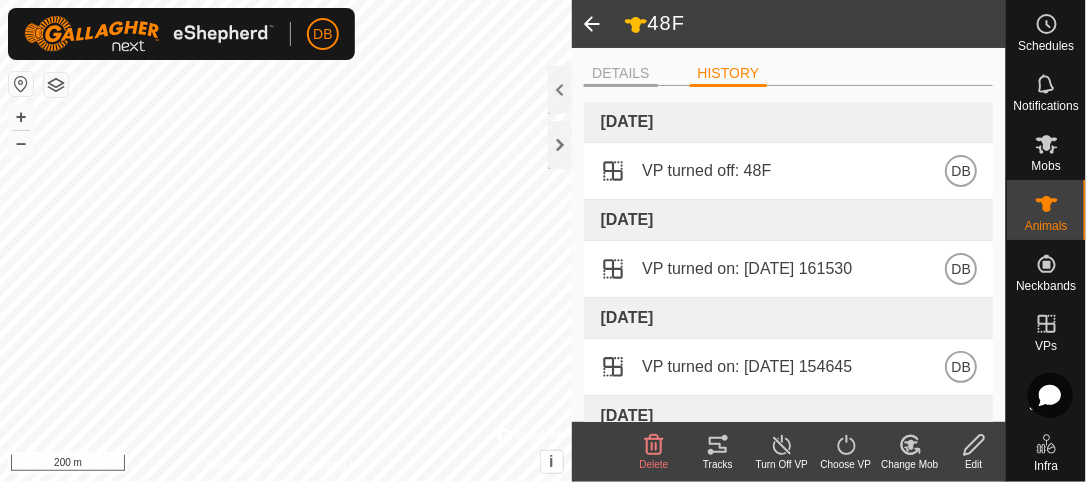 click on "DETAILS" 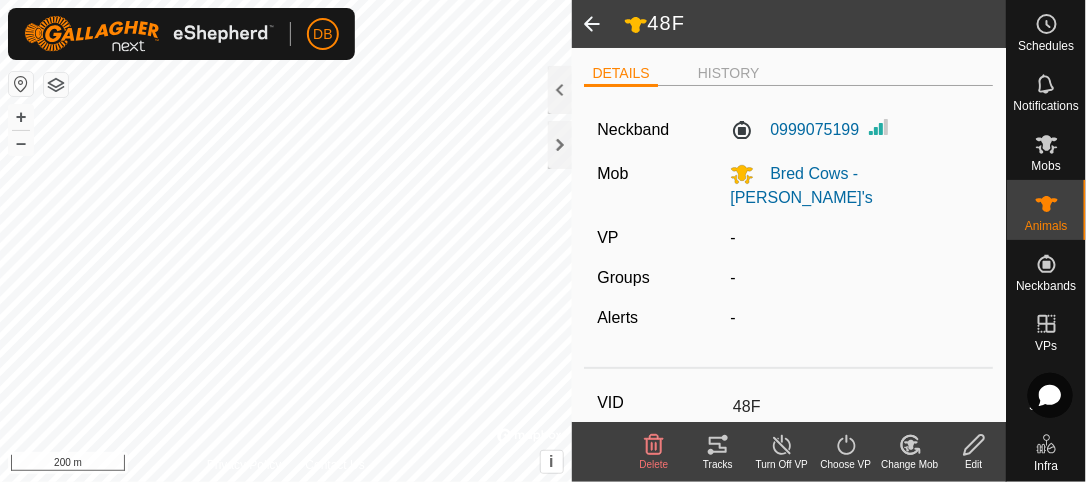 click 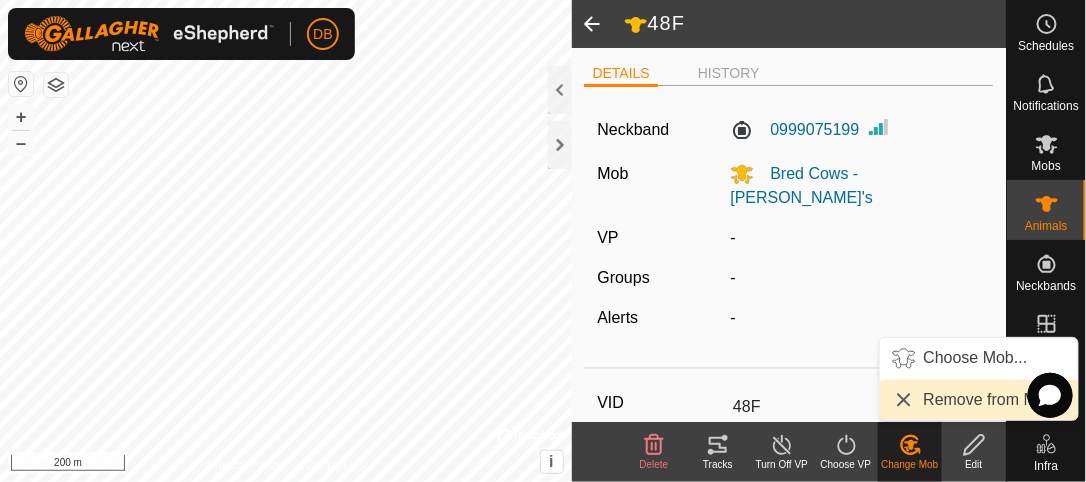 click on "Remove from Mob" at bounding box center [979, 400] 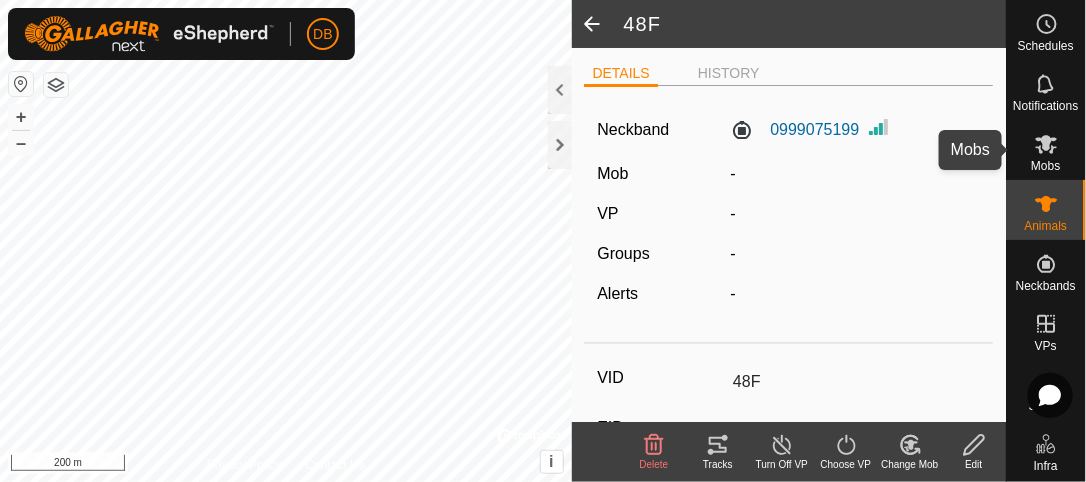 click 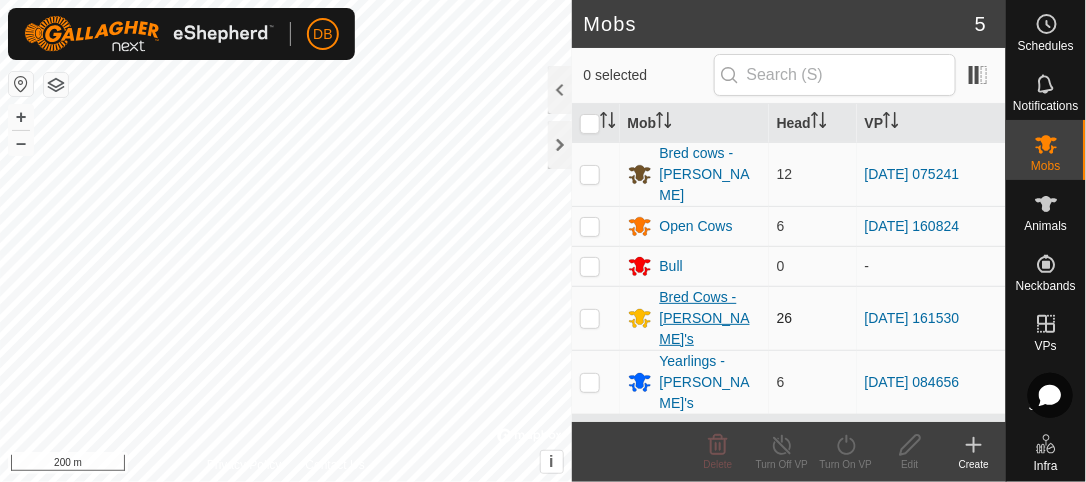 click on "Bred Cows - [PERSON_NAME]'s" at bounding box center [710, 318] 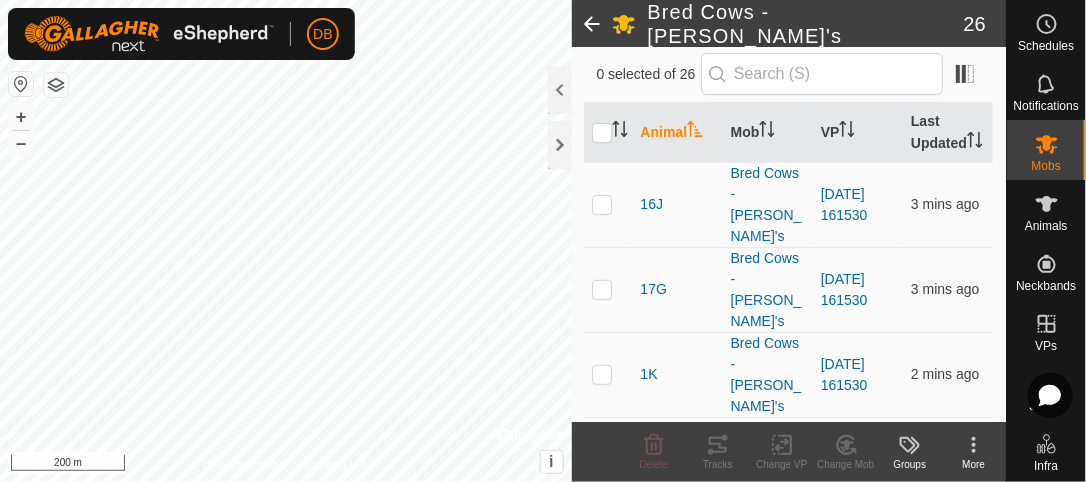 scroll, scrollTop: 0, scrollLeft: 0, axis: both 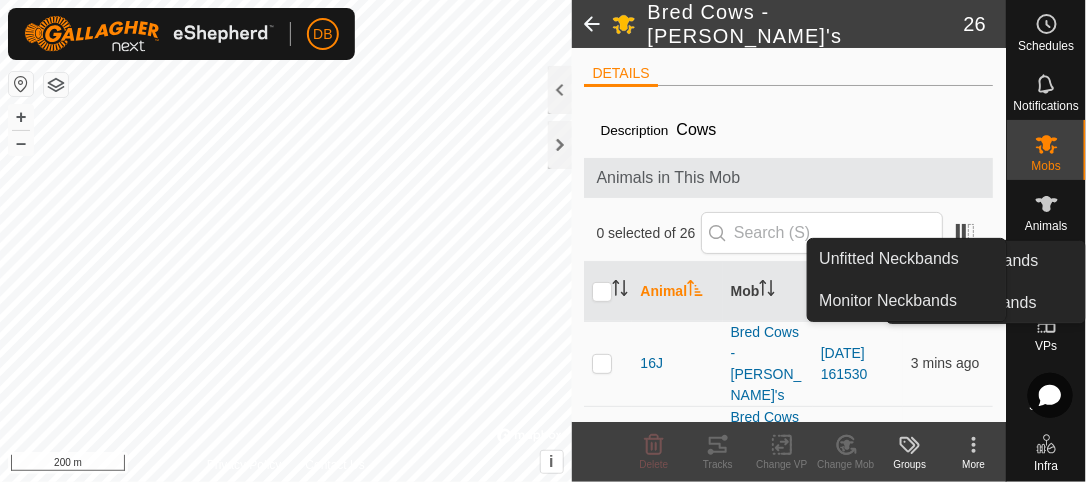 click 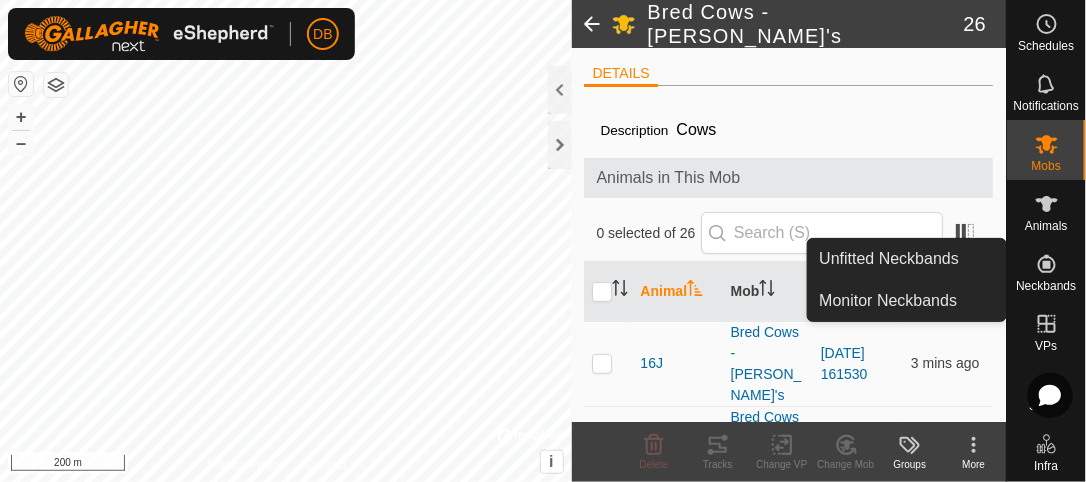 click 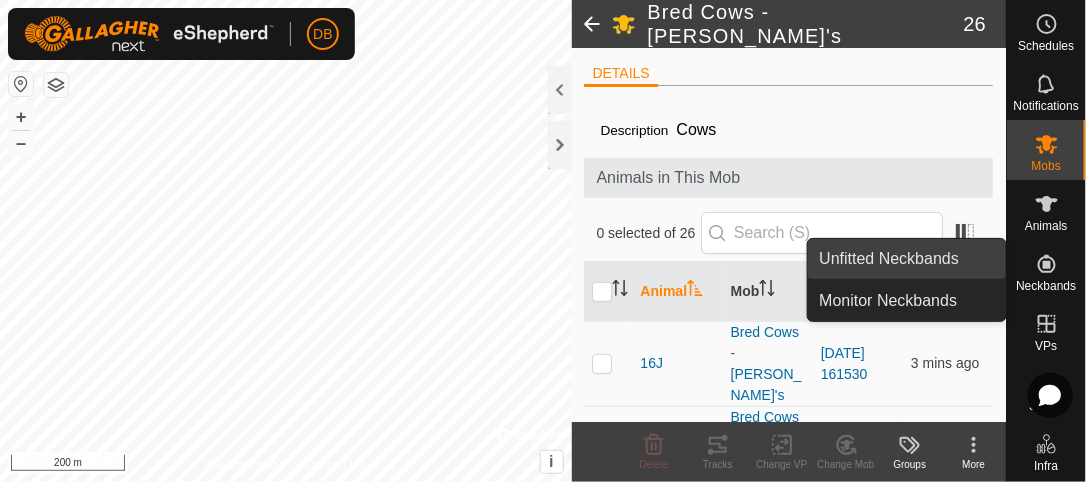 click on "Unfitted Neckbands" at bounding box center [907, 259] 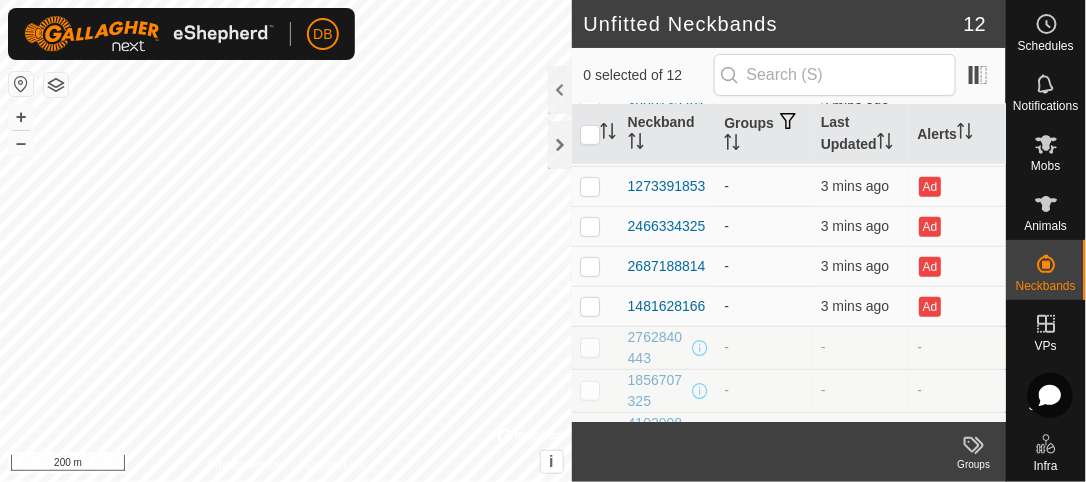scroll, scrollTop: 230, scrollLeft: 0, axis: vertical 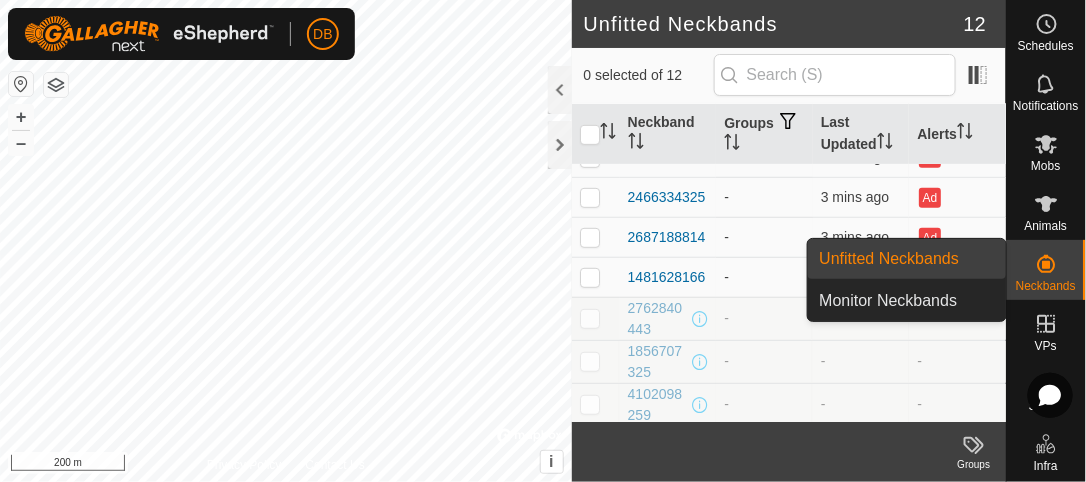 click 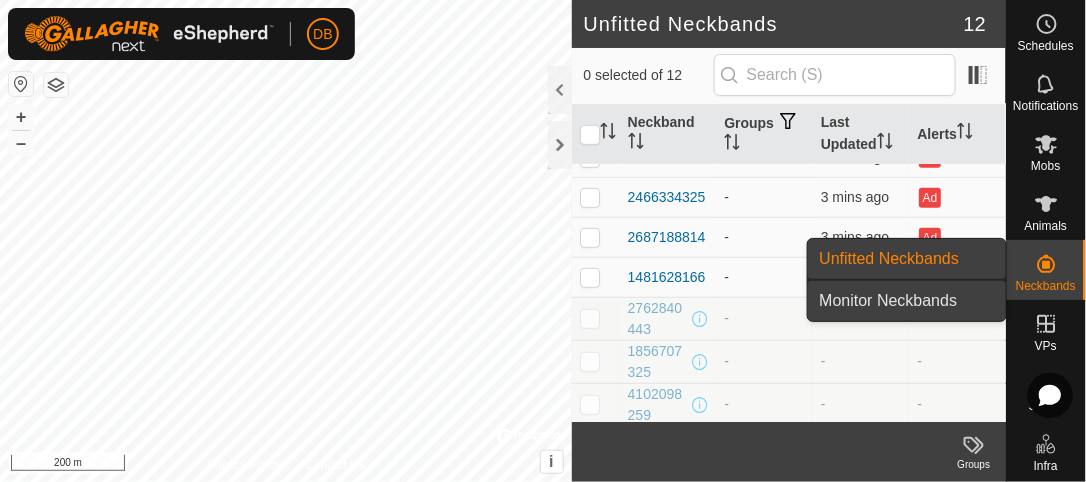 click on "Monitor Neckbands" at bounding box center (907, 301) 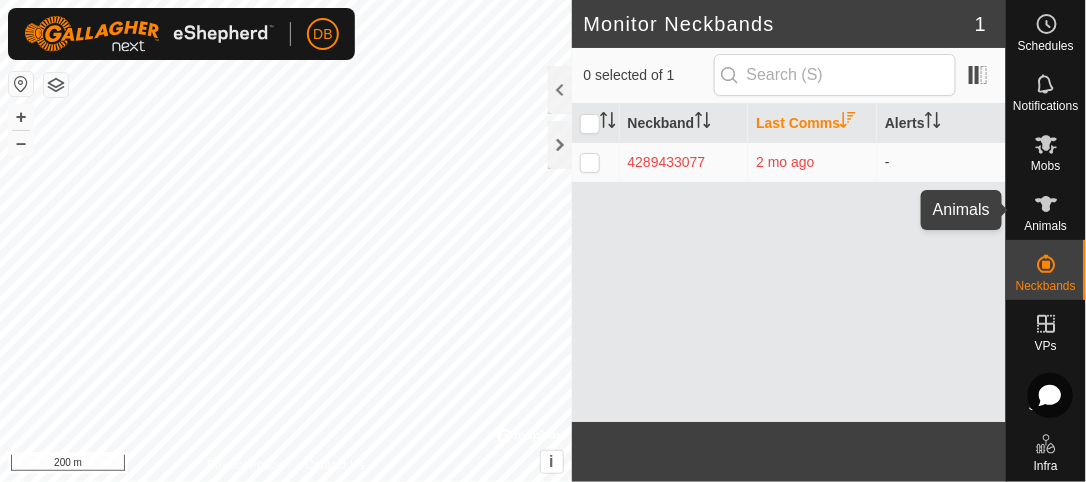 click 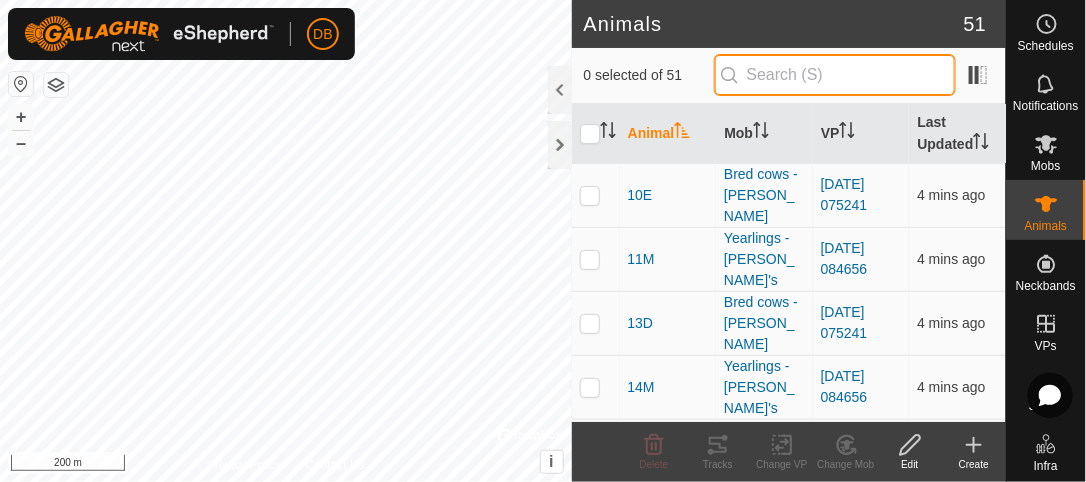 click at bounding box center [835, 75] 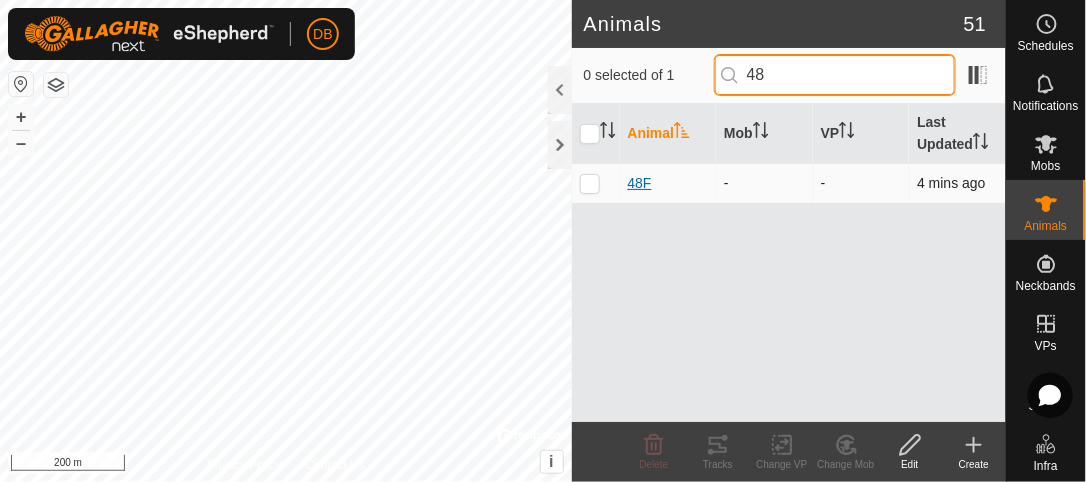 type on "48" 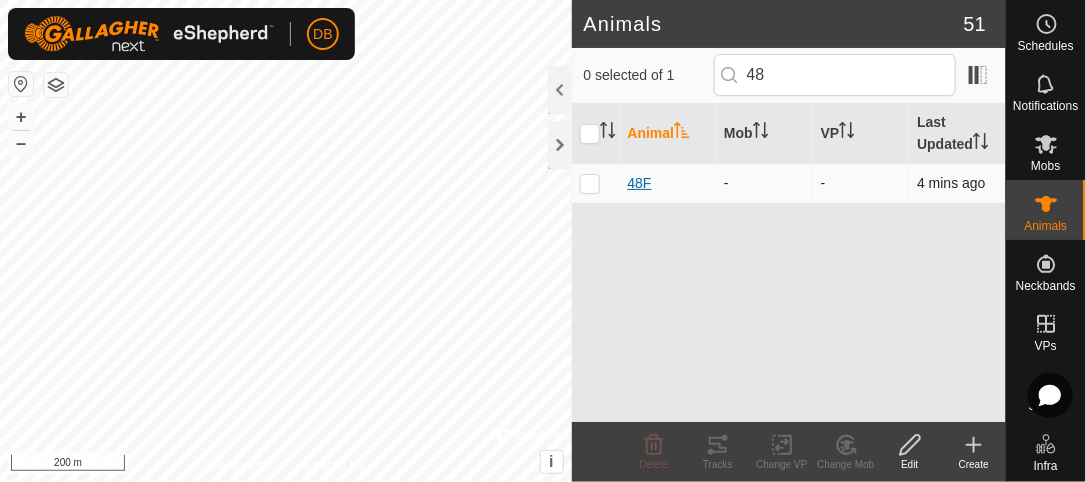 click on "48F" at bounding box center [640, 183] 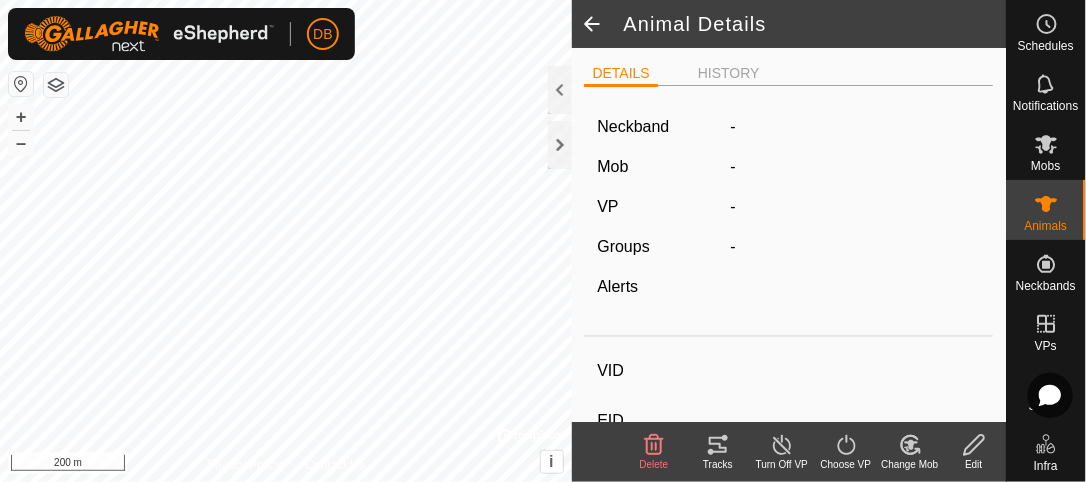 type on "48F" 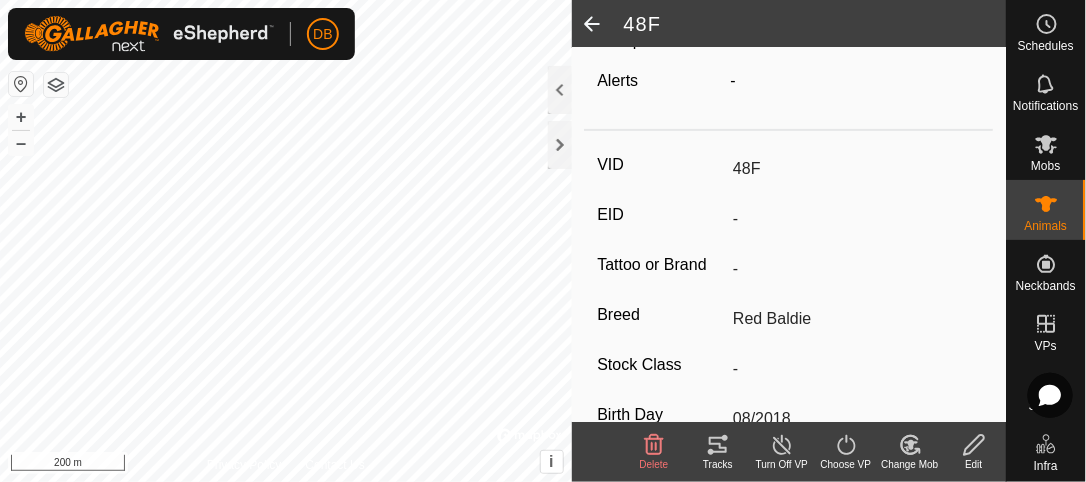 scroll, scrollTop: 0, scrollLeft: 0, axis: both 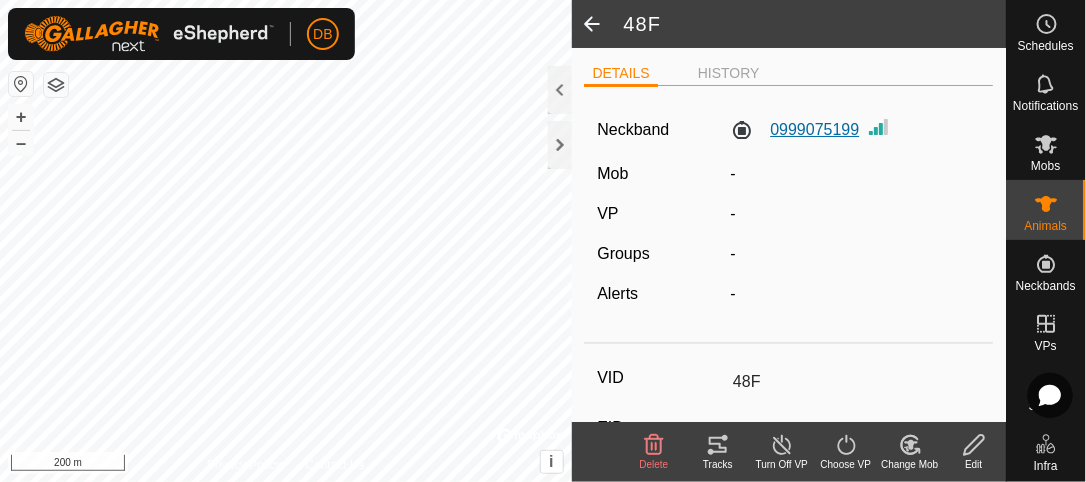 click on "0999075199" 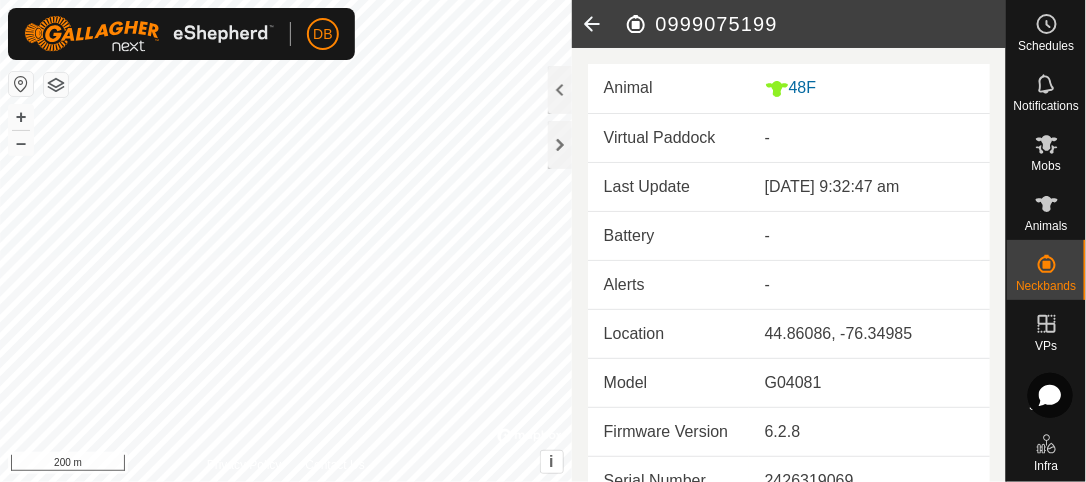 scroll, scrollTop: 19, scrollLeft: 0, axis: vertical 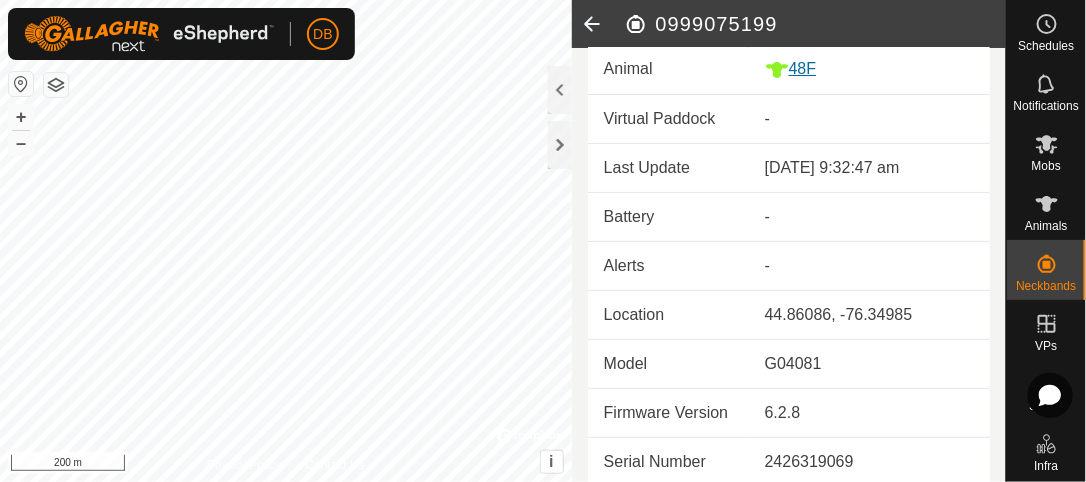 click on "48F" at bounding box center [869, 69] 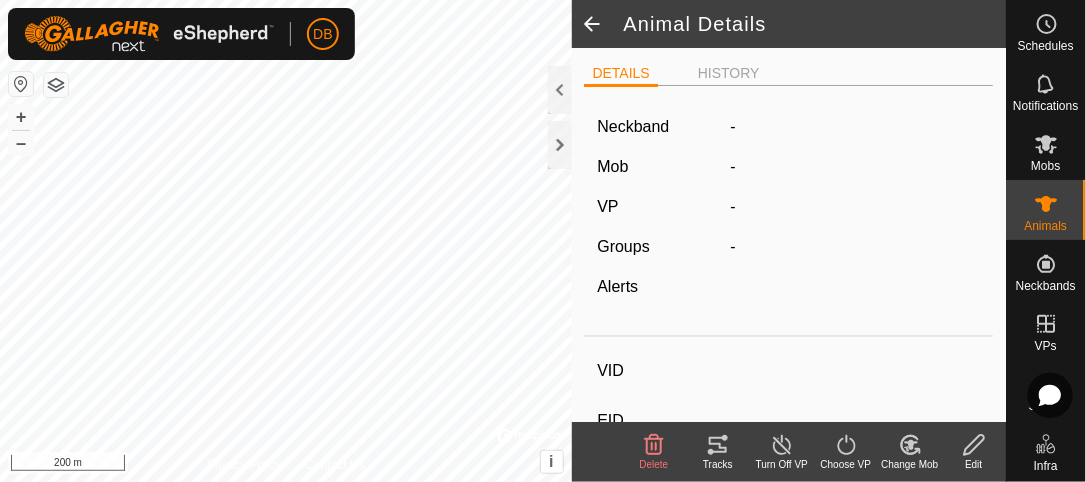 type on "48F" 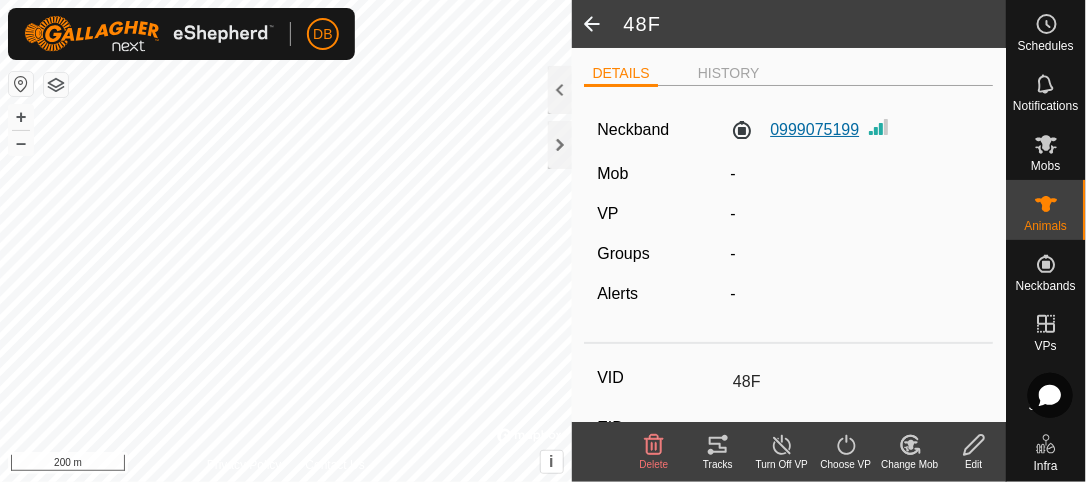 click on "0999075199" 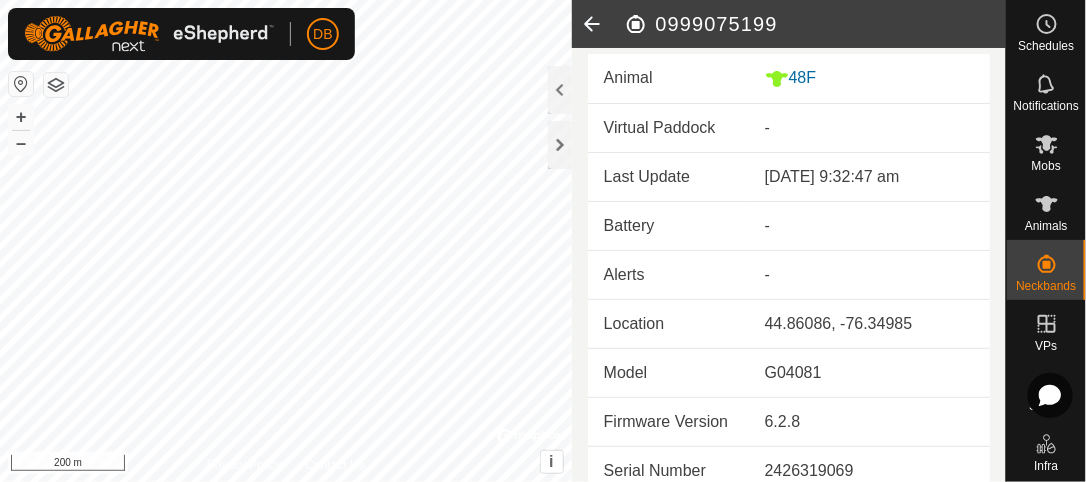scroll, scrollTop: 0, scrollLeft: 0, axis: both 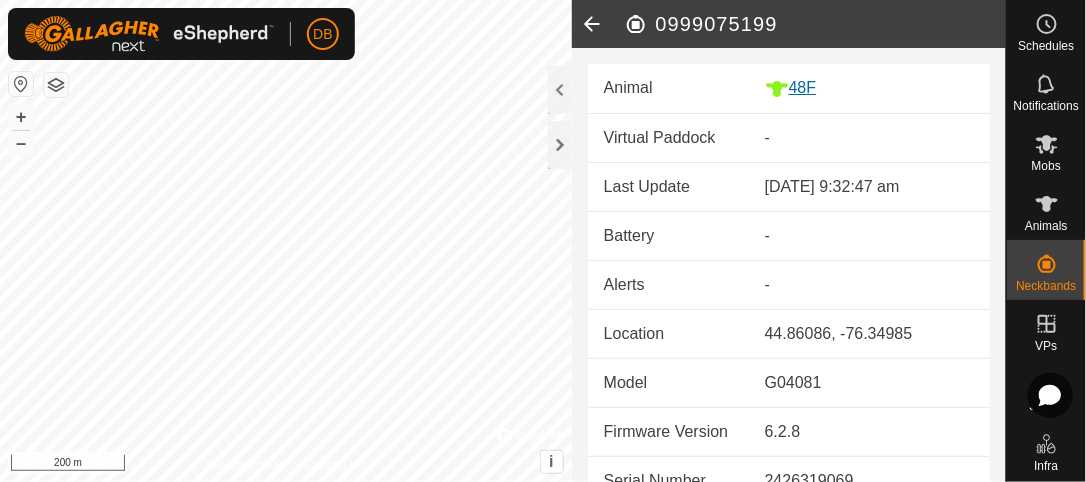 click on "48F" at bounding box center (869, 88) 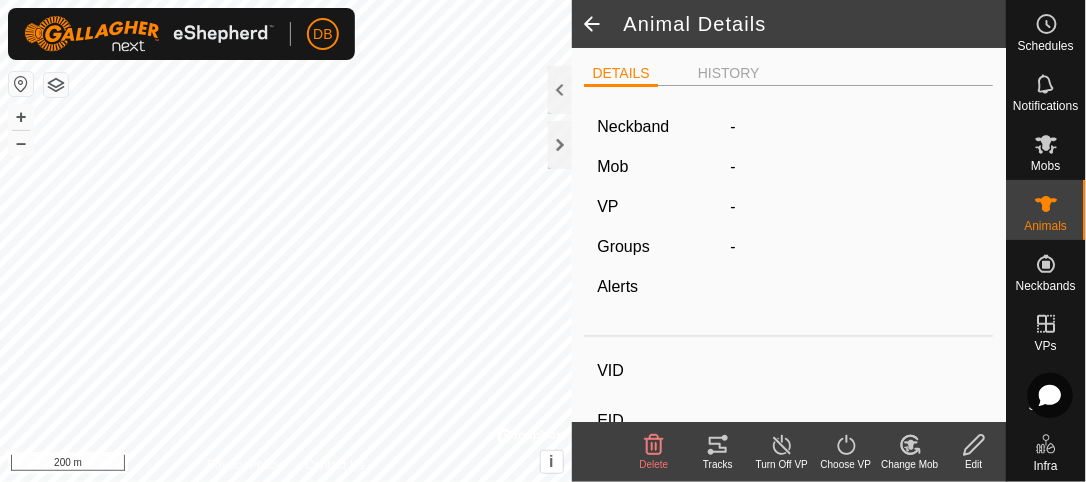 type on "48F" 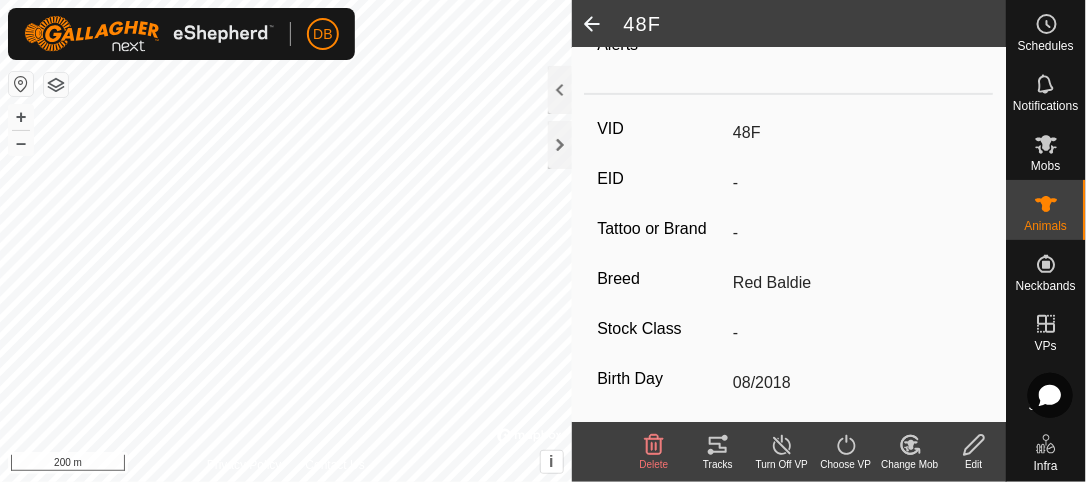 scroll, scrollTop: 155, scrollLeft: 0, axis: vertical 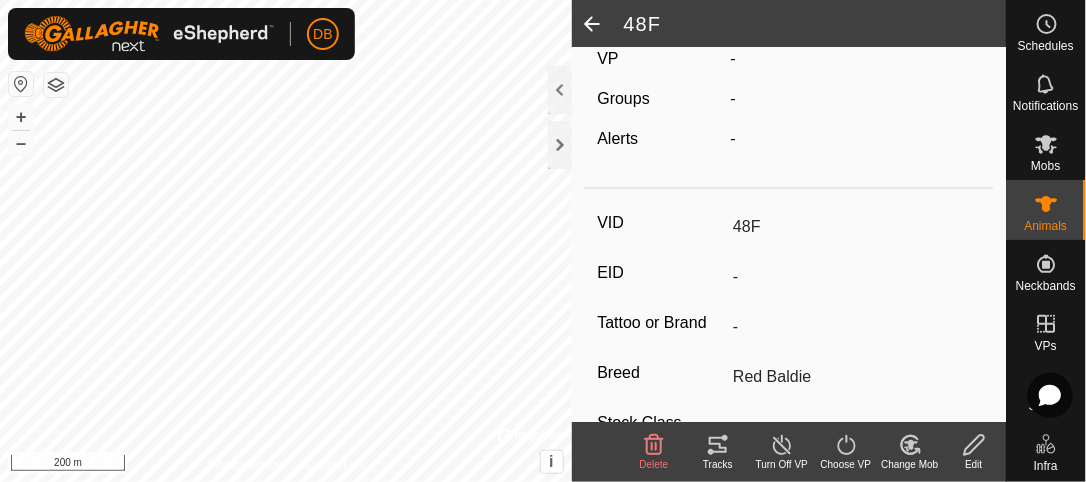 click 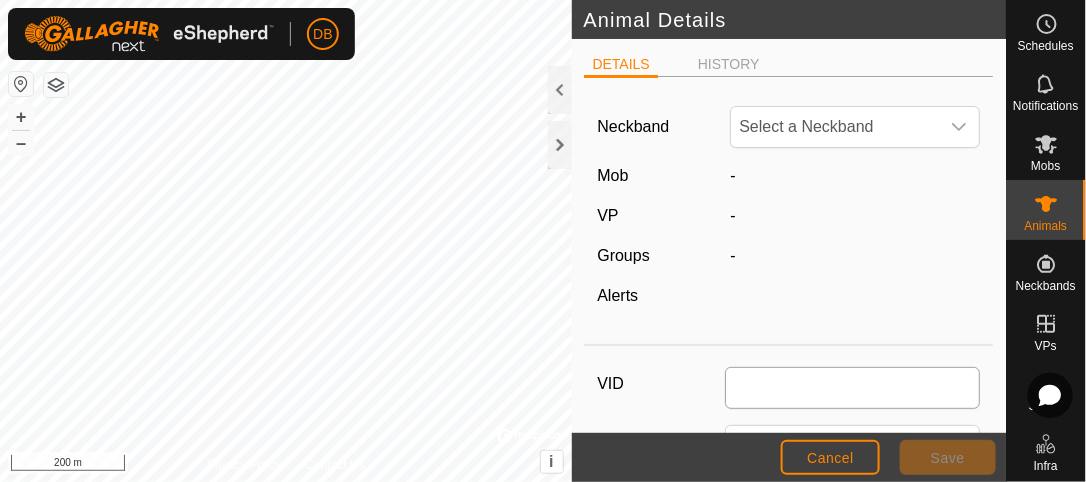 type on "48F" 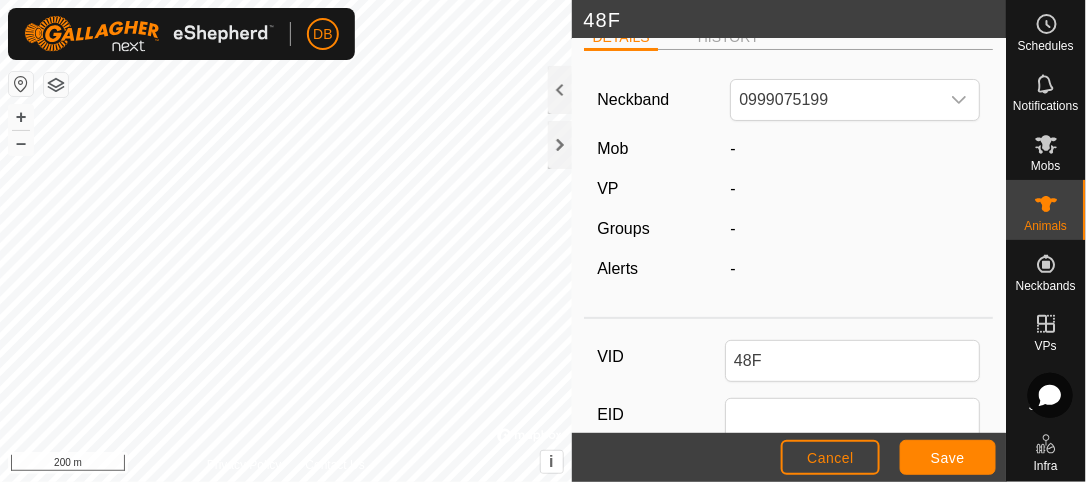 scroll, scrollTop: 52, scrollLeft: 0, axis: vertical 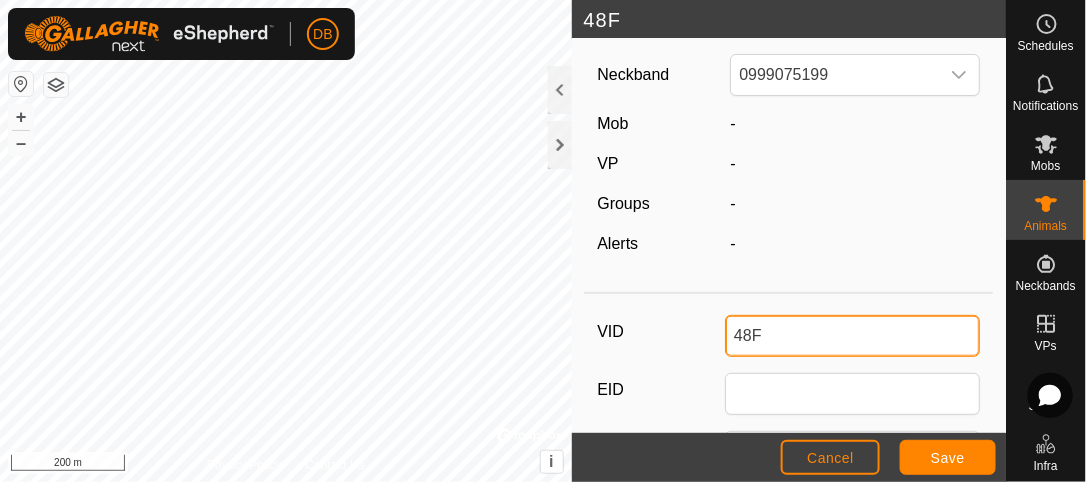 click on "48F" at bounding box center (852, 336) 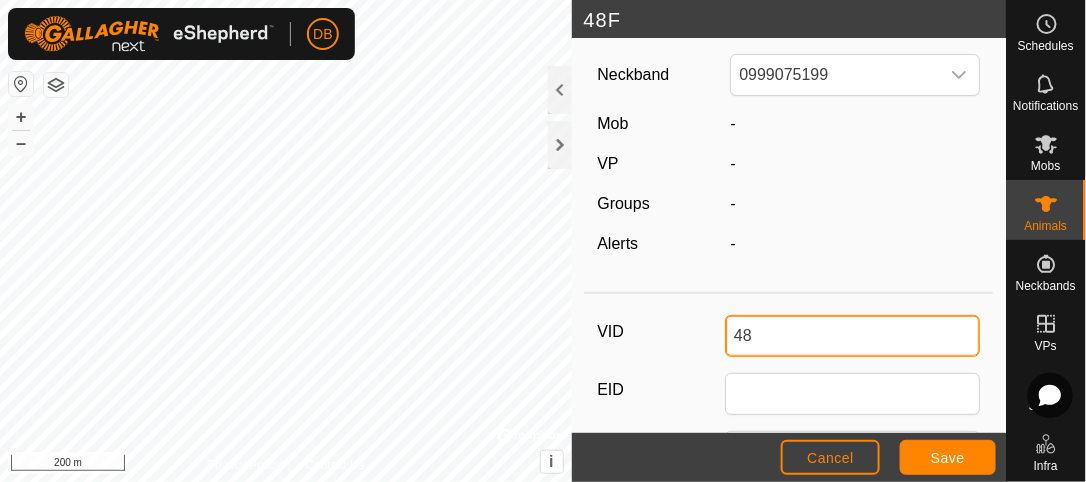 type on "4" 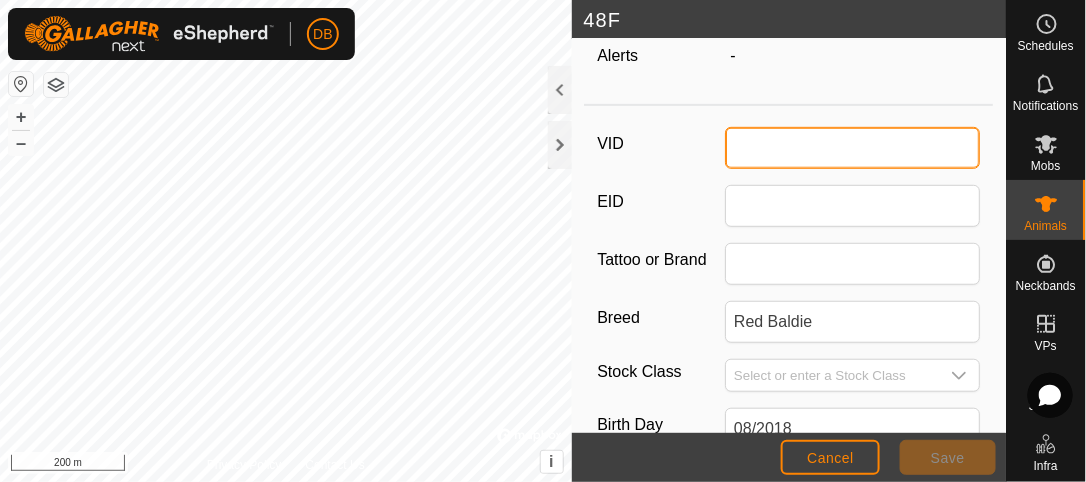 scroll, scrollTop: 244, scrollLeft: 0, axis: vertical 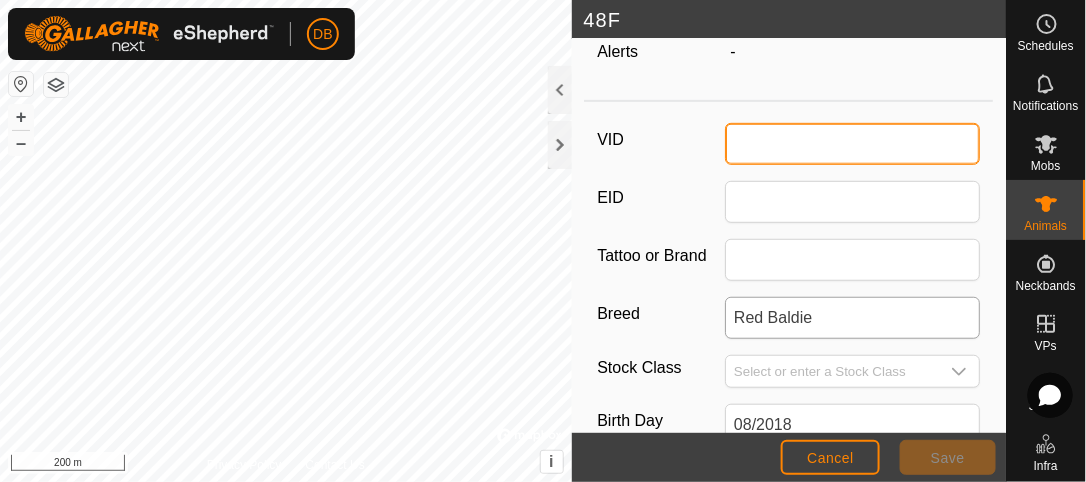 type 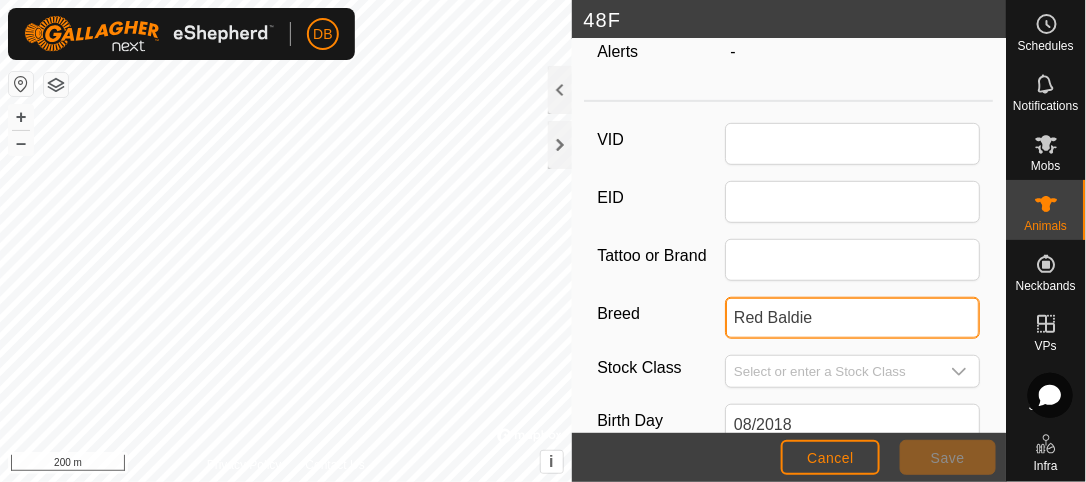 click on "VID EID Tattoo or Brand Breed Red Baldie Stock Class Birth Day 08/2018 Age [DEMOGRAPHIC_DATA] years 1 month Pregnancy Status Pregnant Weight 0 on Expected Daily Weight Gain" 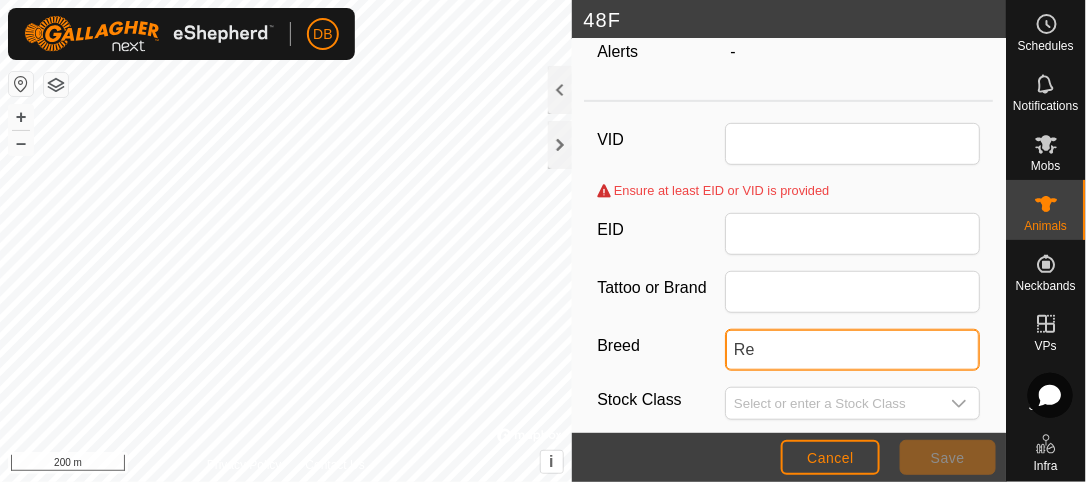 type on "R" 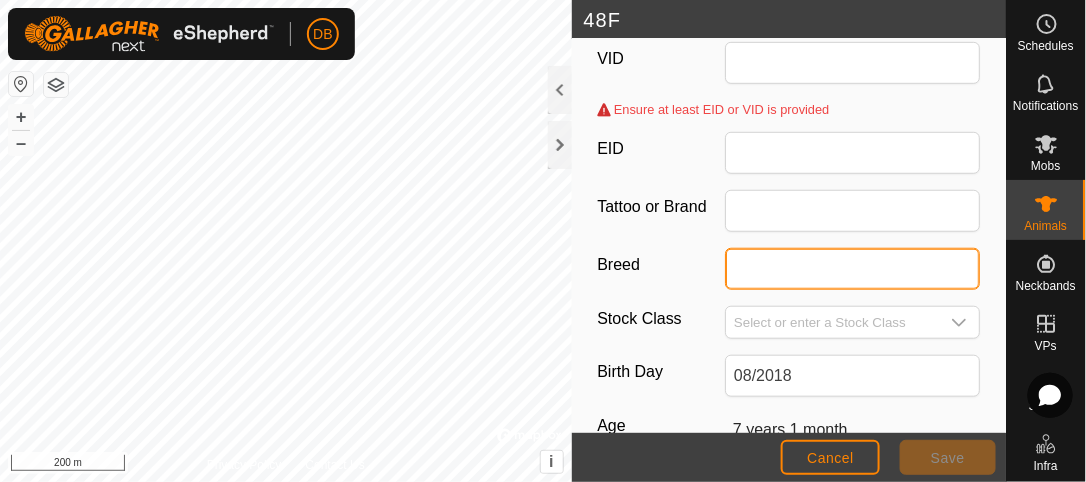 scroll, scrollTop: 342, scrollLeft: 0, axis: vertical 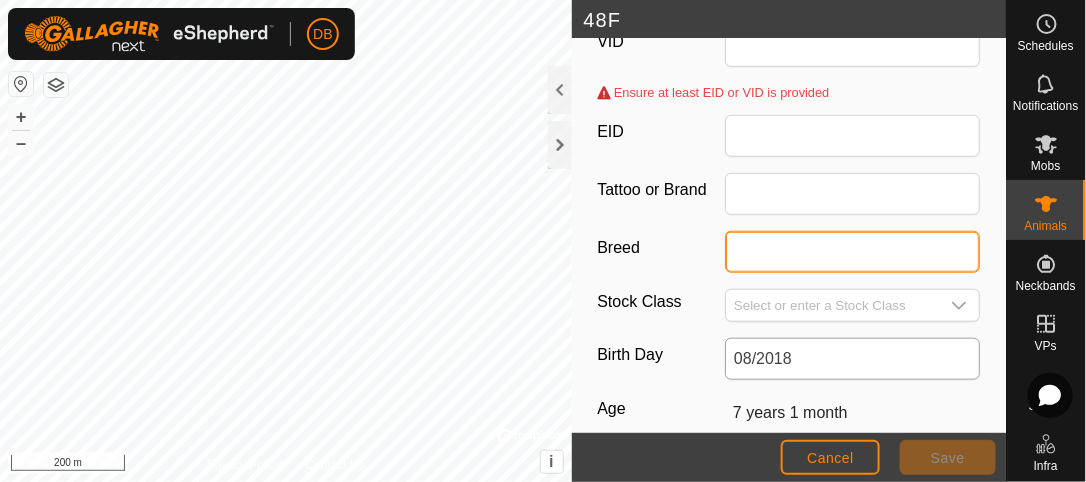 type 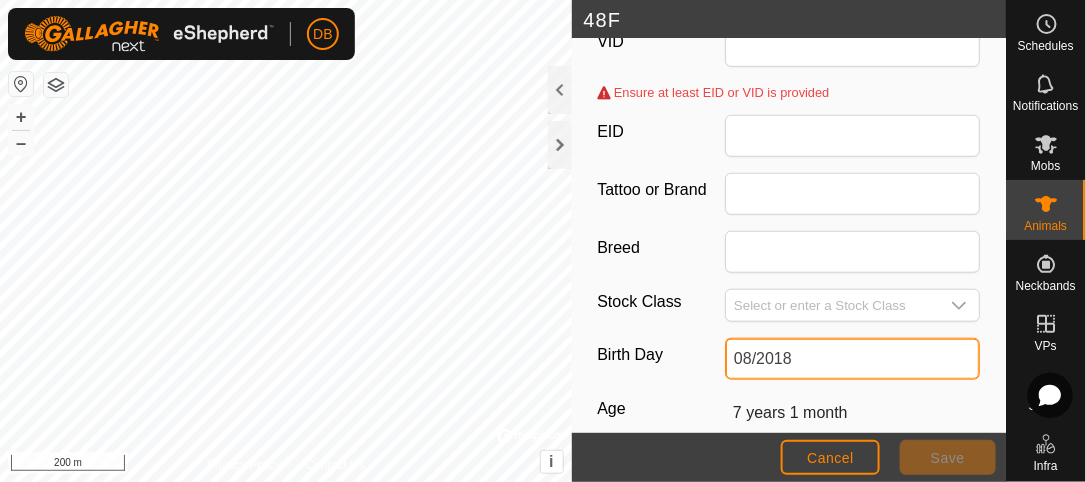 click on "08/2018" 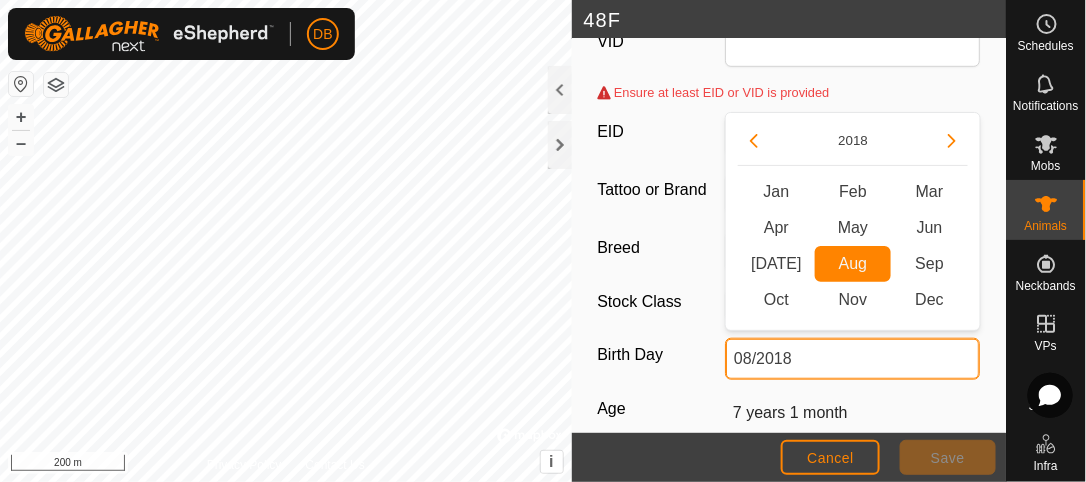 type on "08/201" 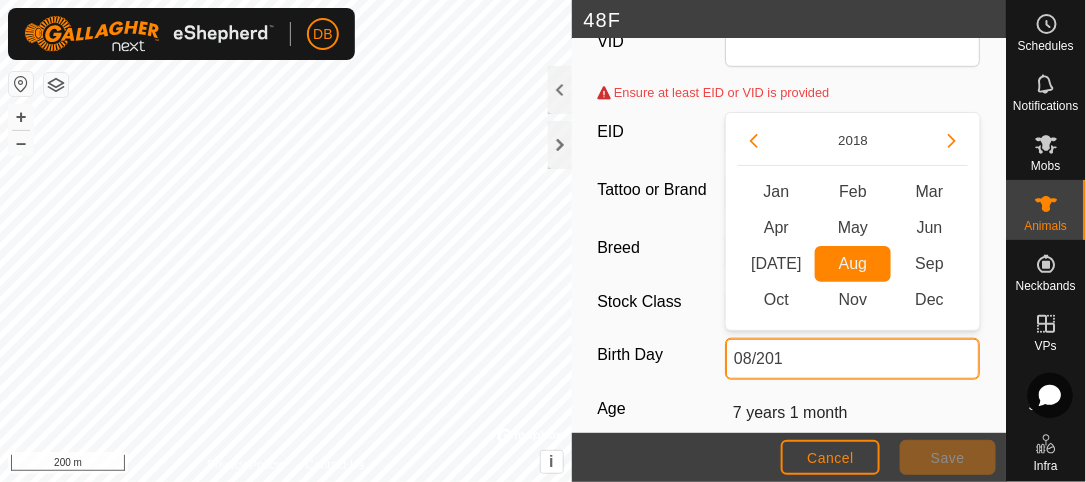 type on "-" 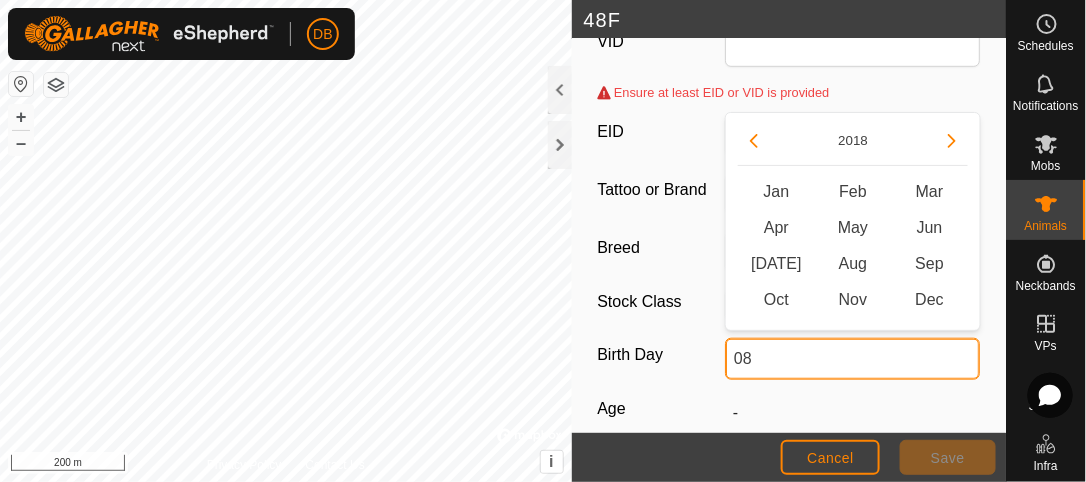 type on "0" 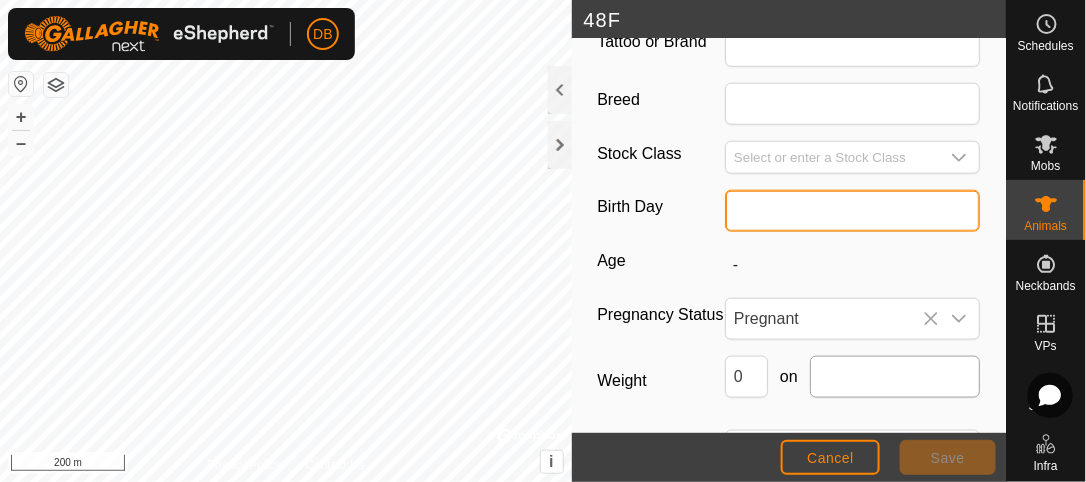 scroll, scrollTop: 494, scrollLeft: 0, axis: vertical 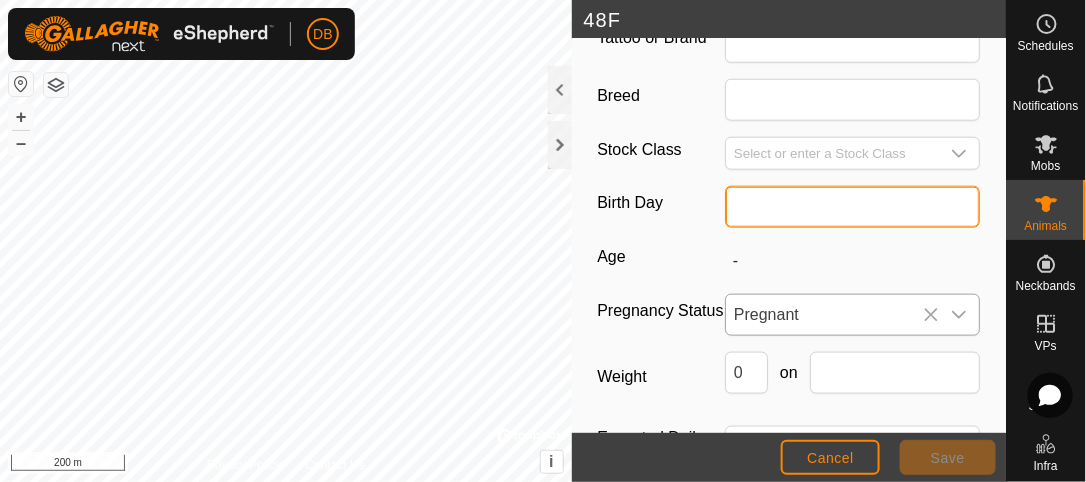 type 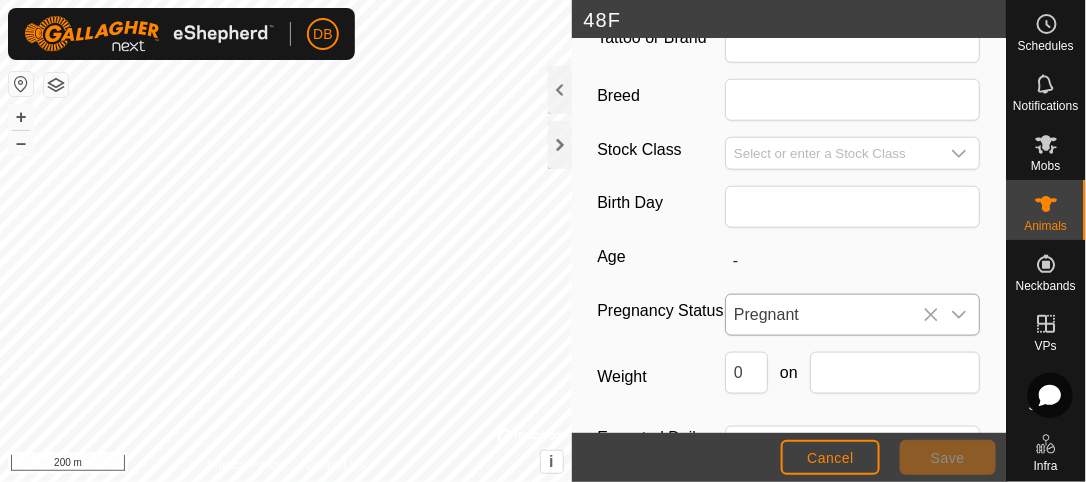 click 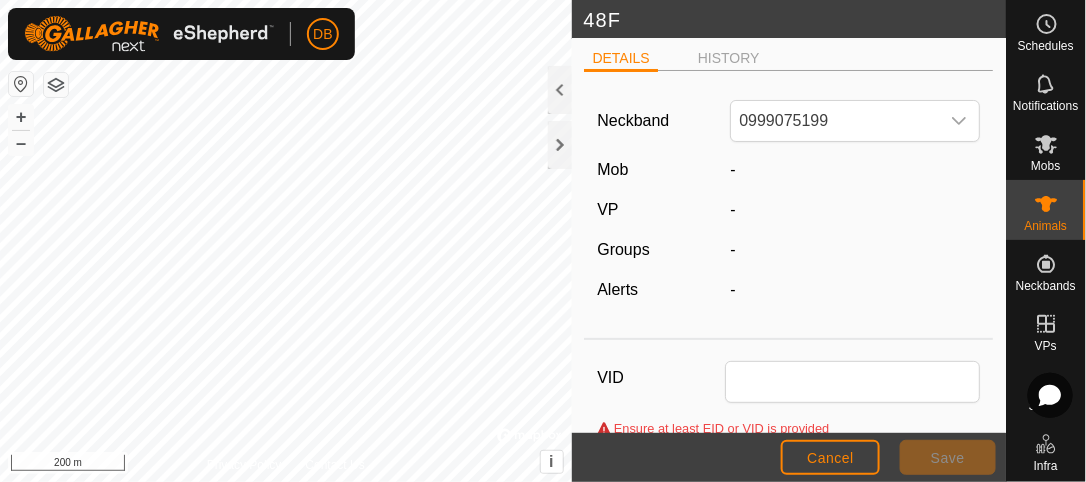 scroll, scrollTop: 0, scrollLeft: 0, axis: both 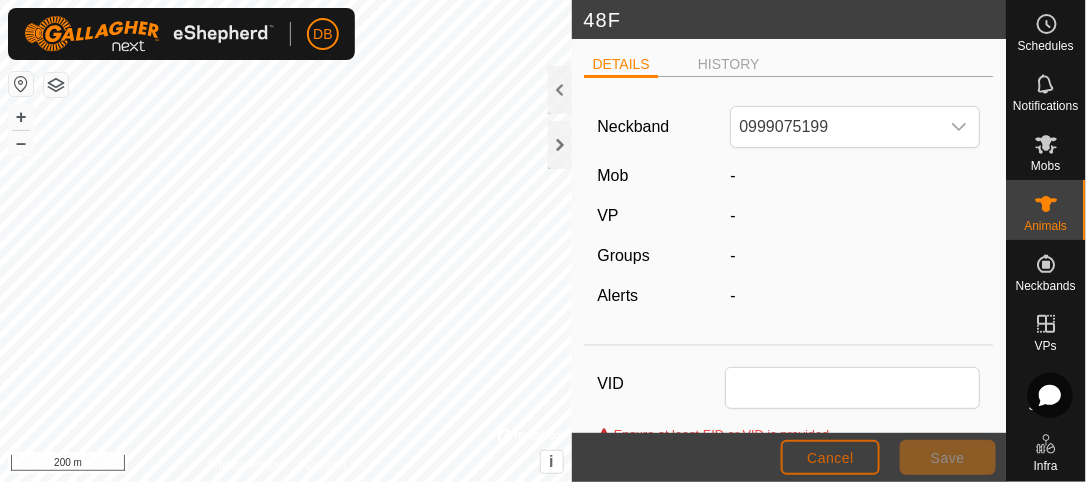 click on "Cancel" 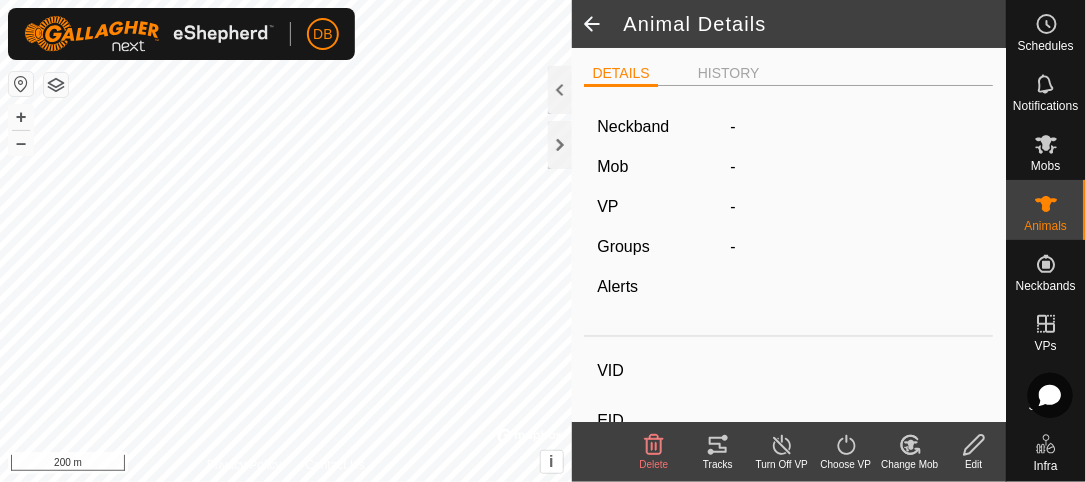 type on "48F" 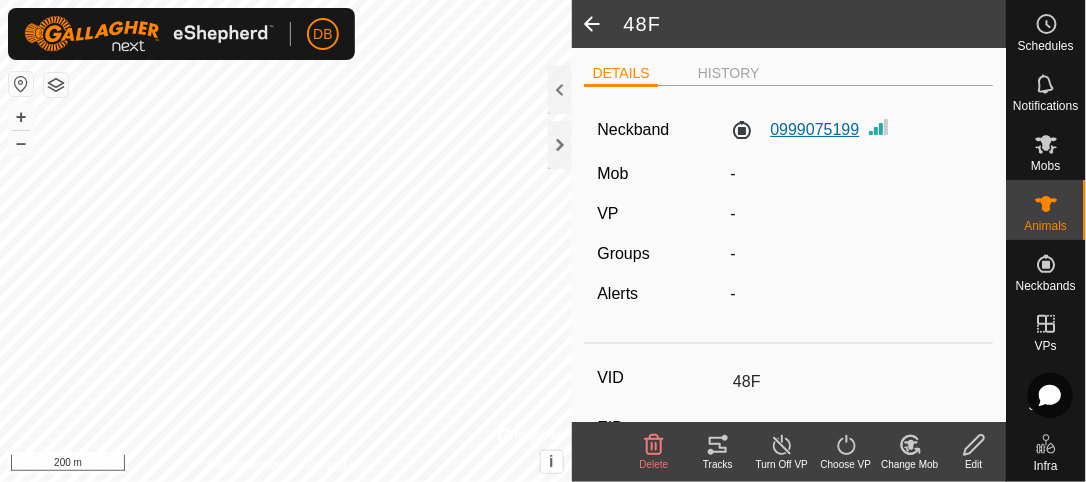 click on "0999075199" 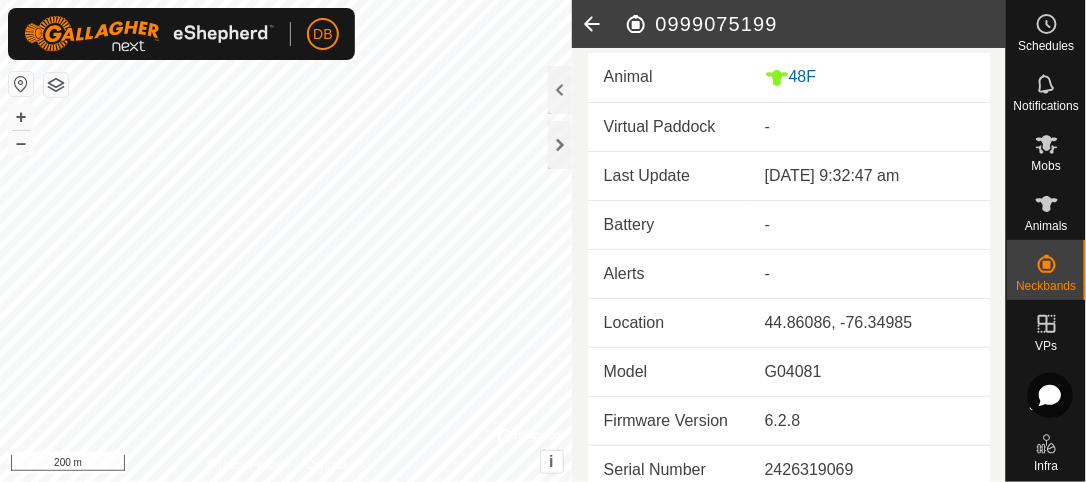 scroll, scrollTop: 19, scrollLeft: 0, axis: vertical 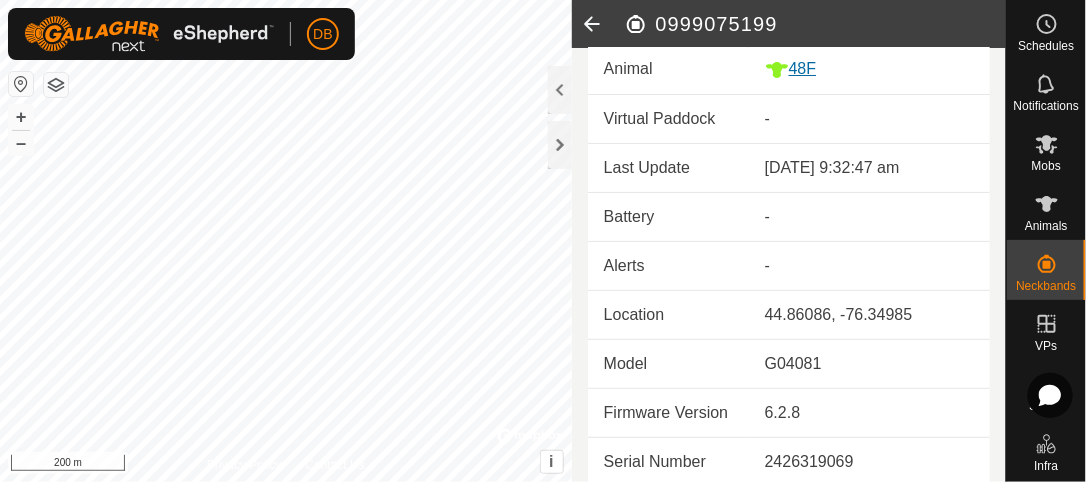 click on "48F" at bounding box center [869, 69] 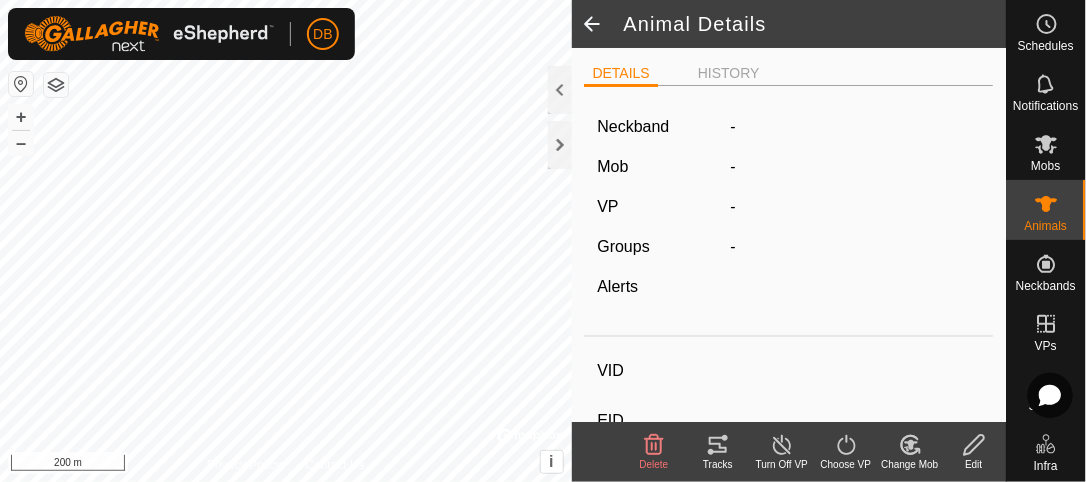 type on "48F" 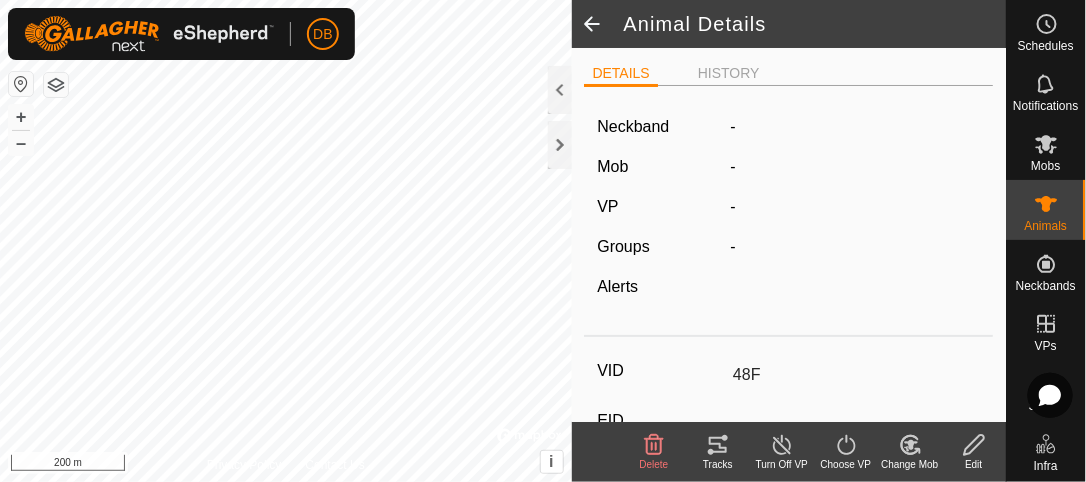 type on "Pregnant" 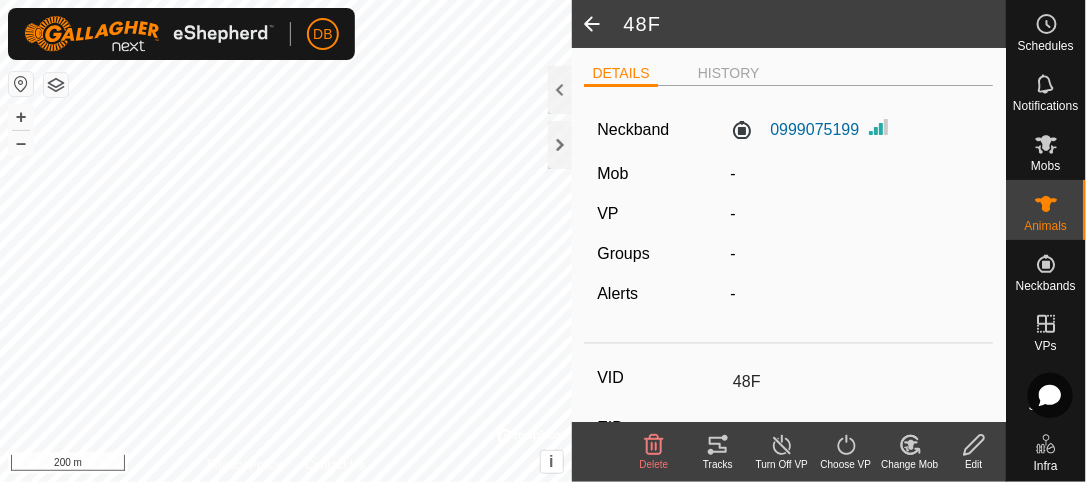 click 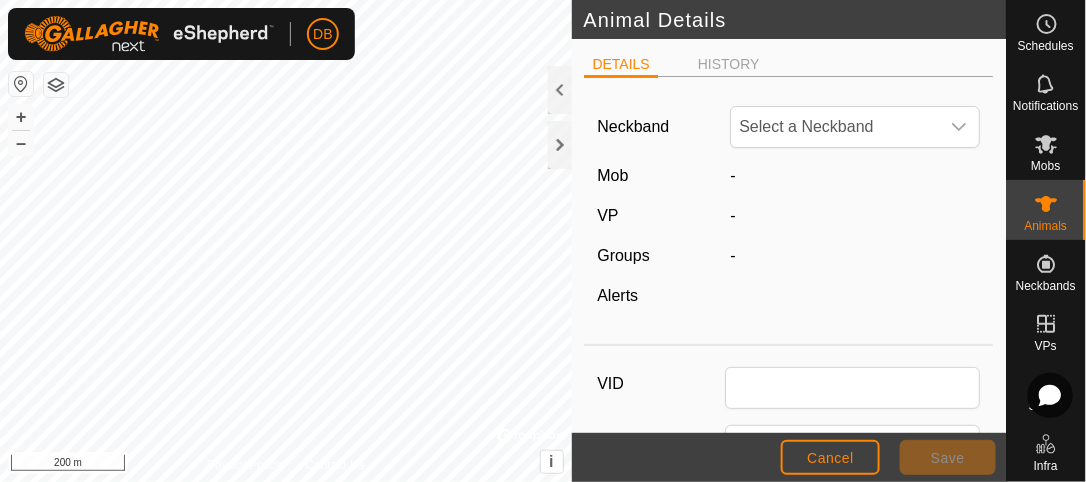type on "48F" 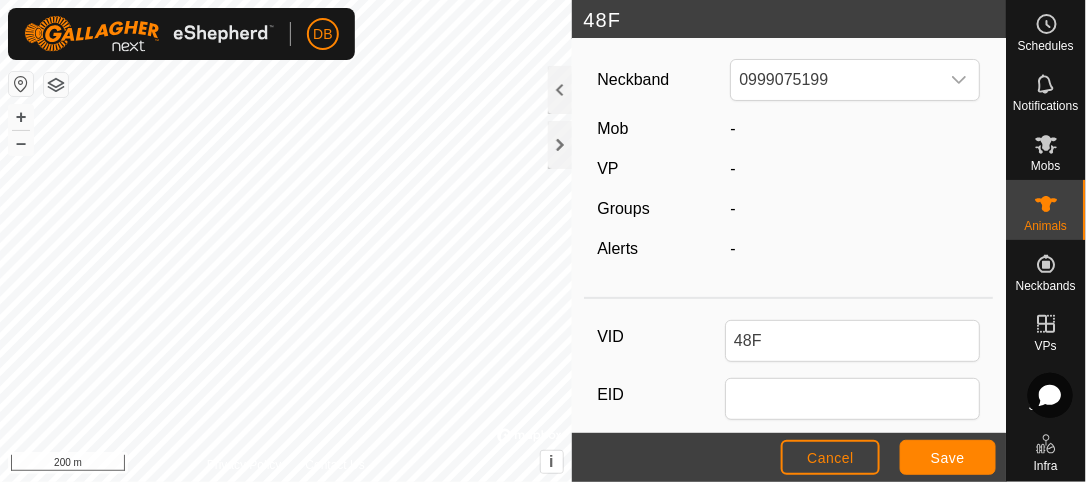 scroll, scrollTop: 0, scrollLeft: 0, axis: both 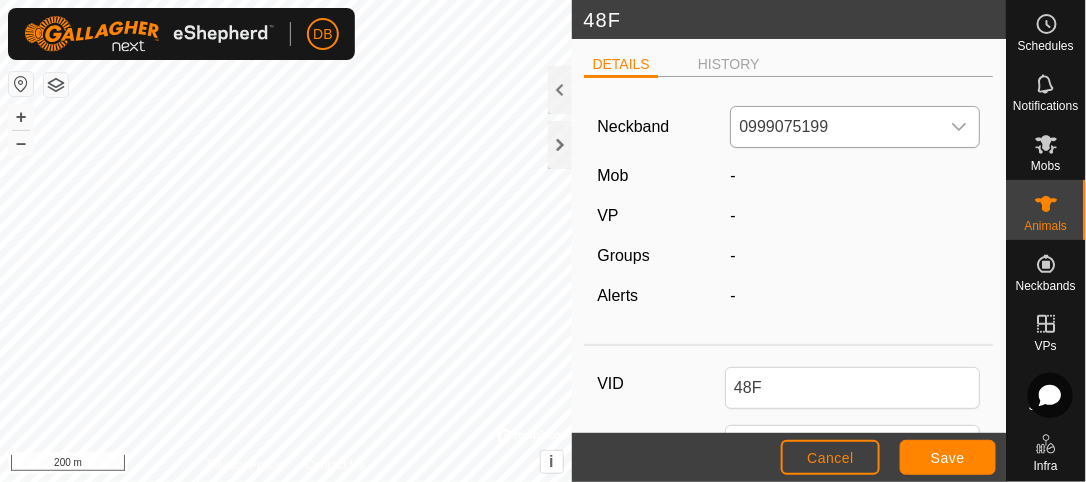 click 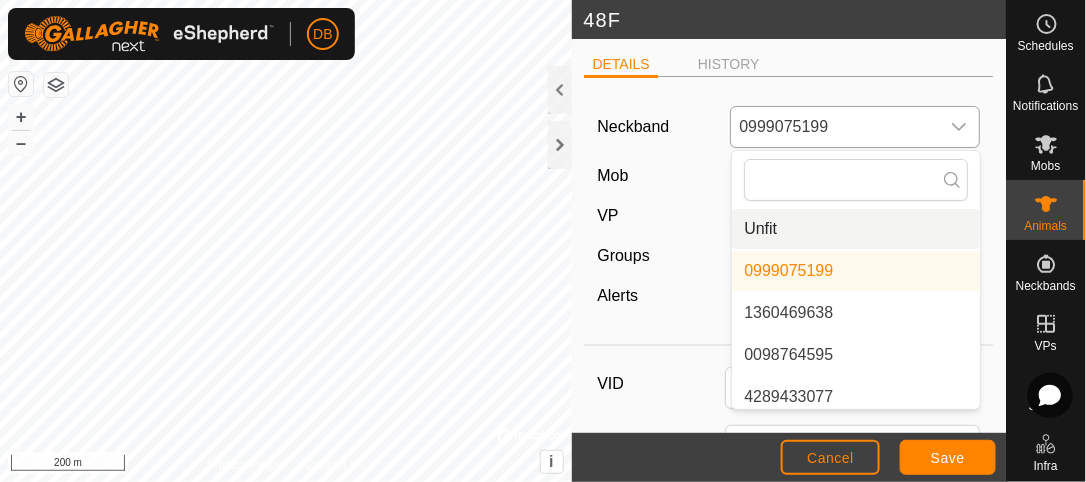 click on "Unfit" at bounding box center [856, 229] 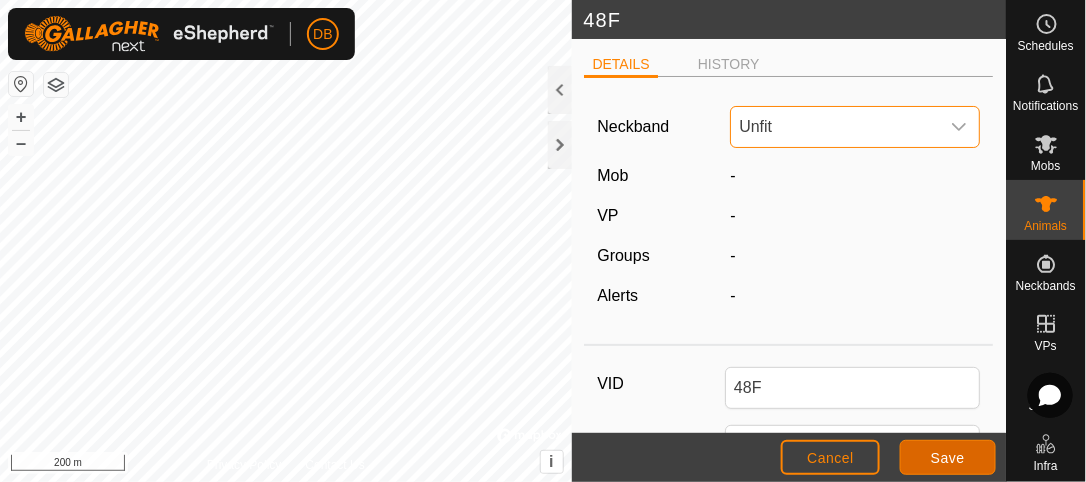 click on "Save" 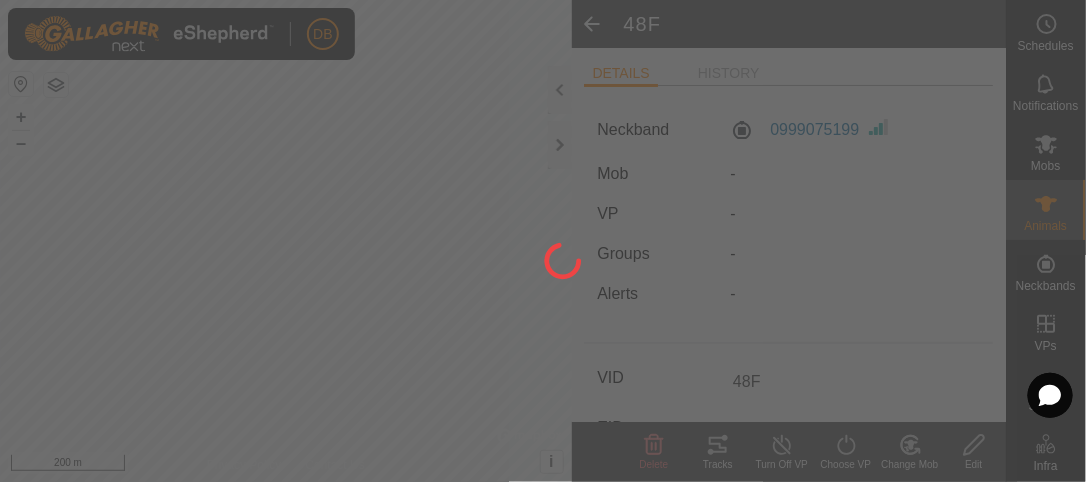 type on "-" 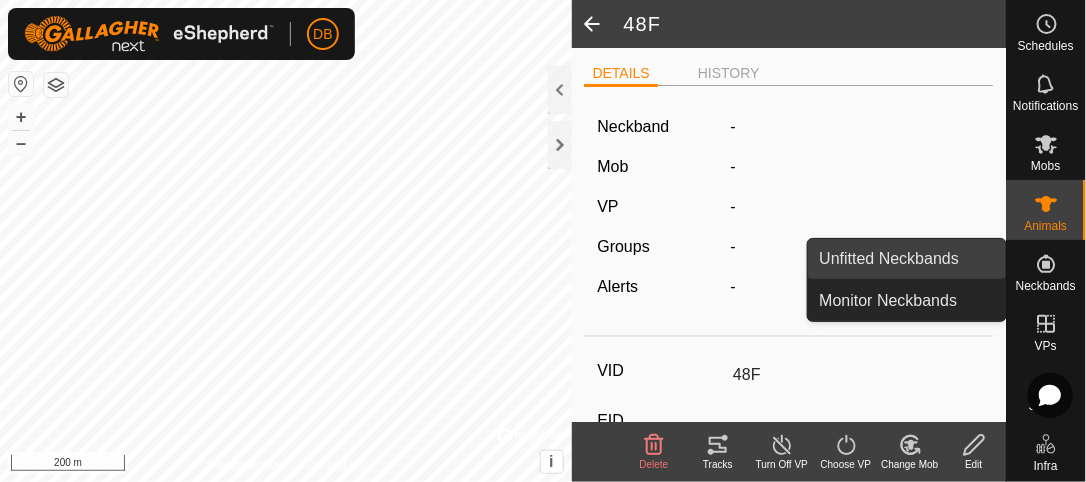 click on "Unfitted Neckbands" at bounding box center [907, 259] 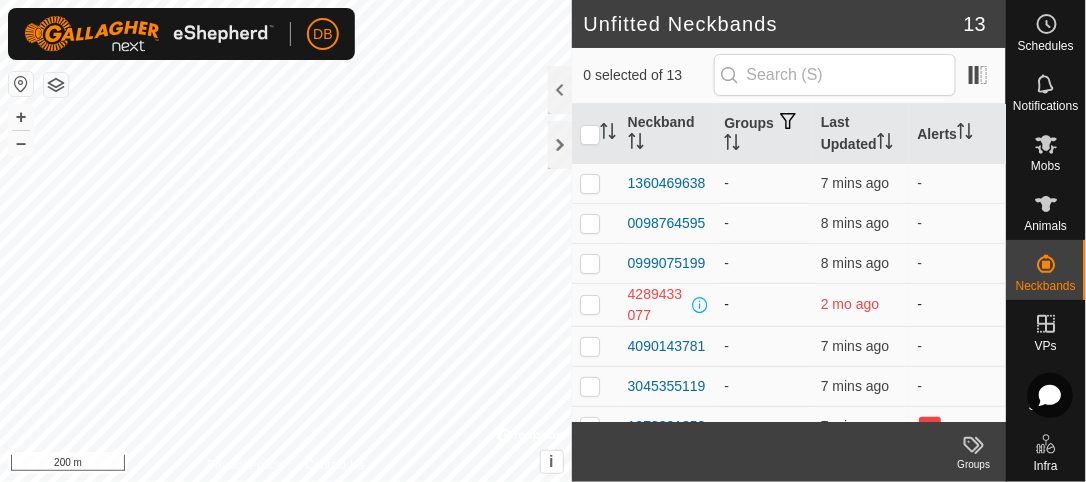 scroll, scrollTop: 0, scrollLeft: 0, axis: both 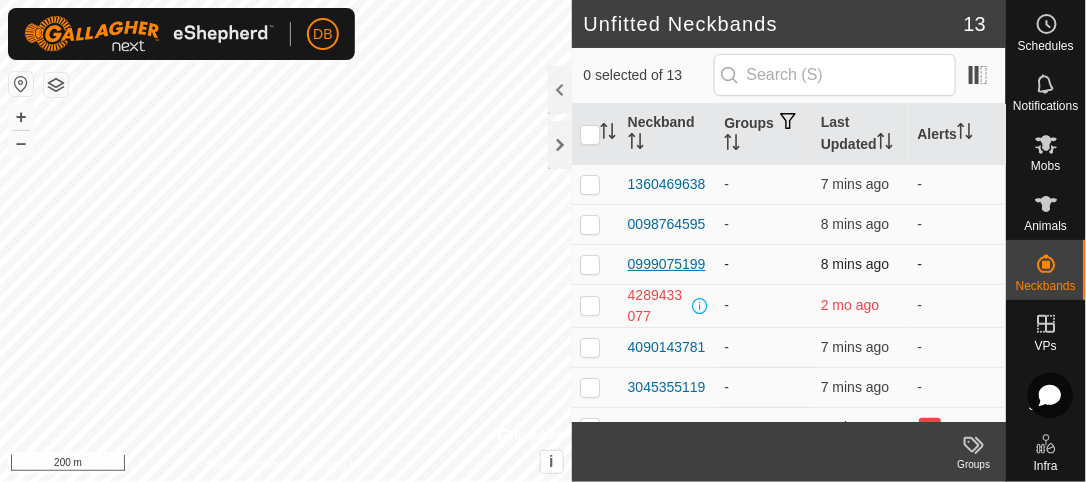 click on "0999075199" at bounding box center [667, 264] 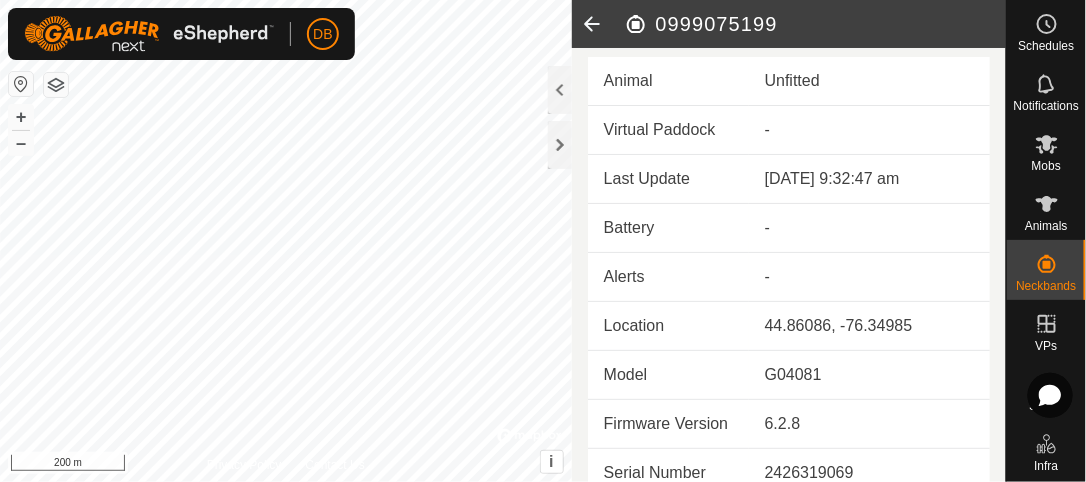 scroll, scrollTop: 0, scrollLeft: 0, axis: both 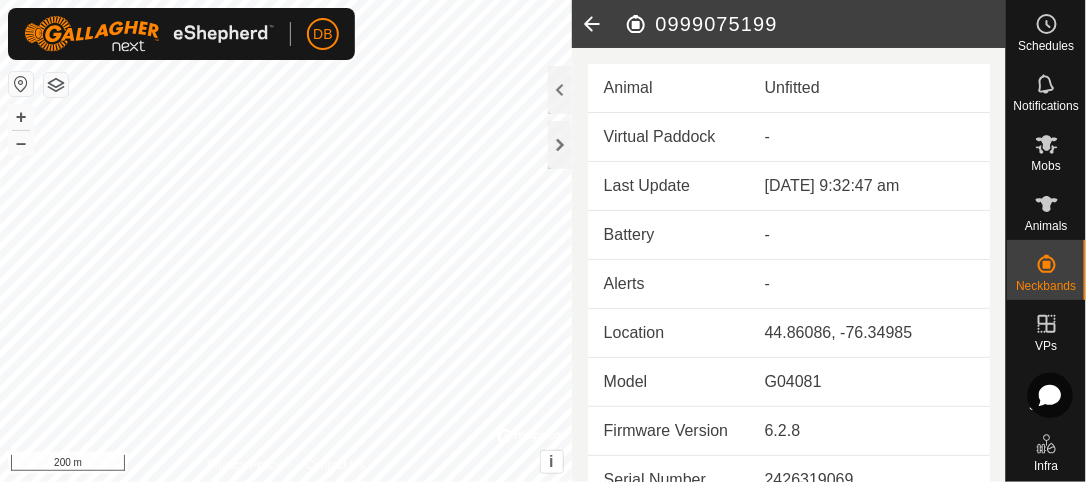 click 